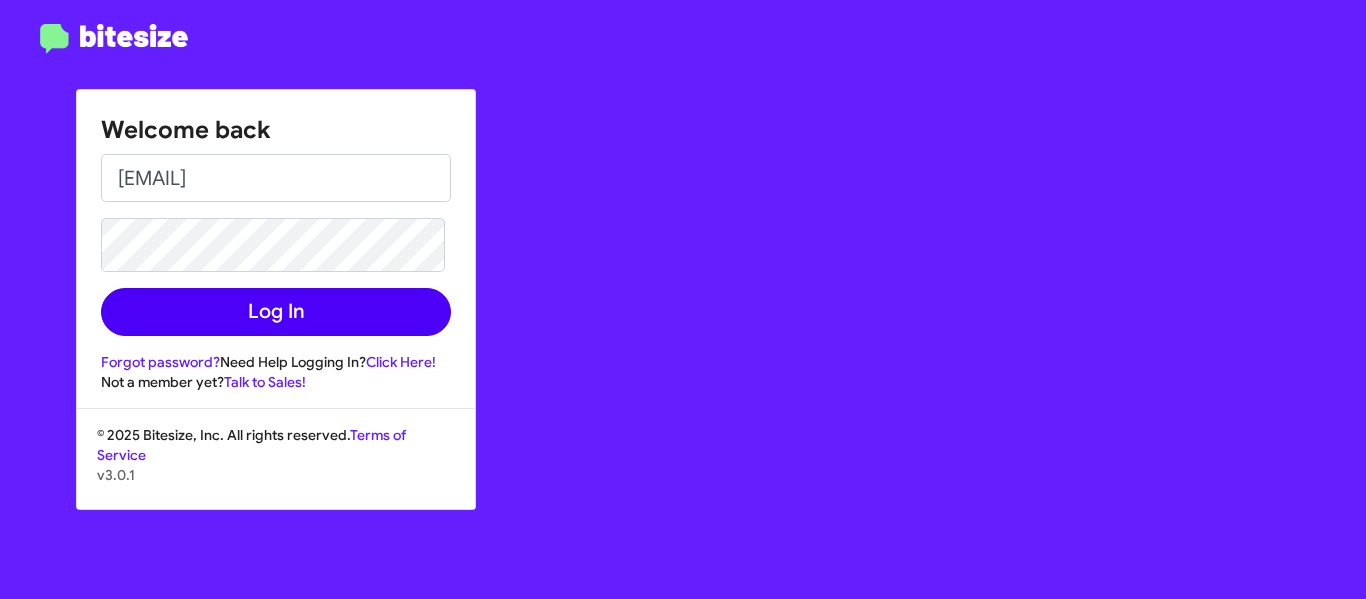 scroll, scrollTop: 0, scrollLeft: 0, axis: both 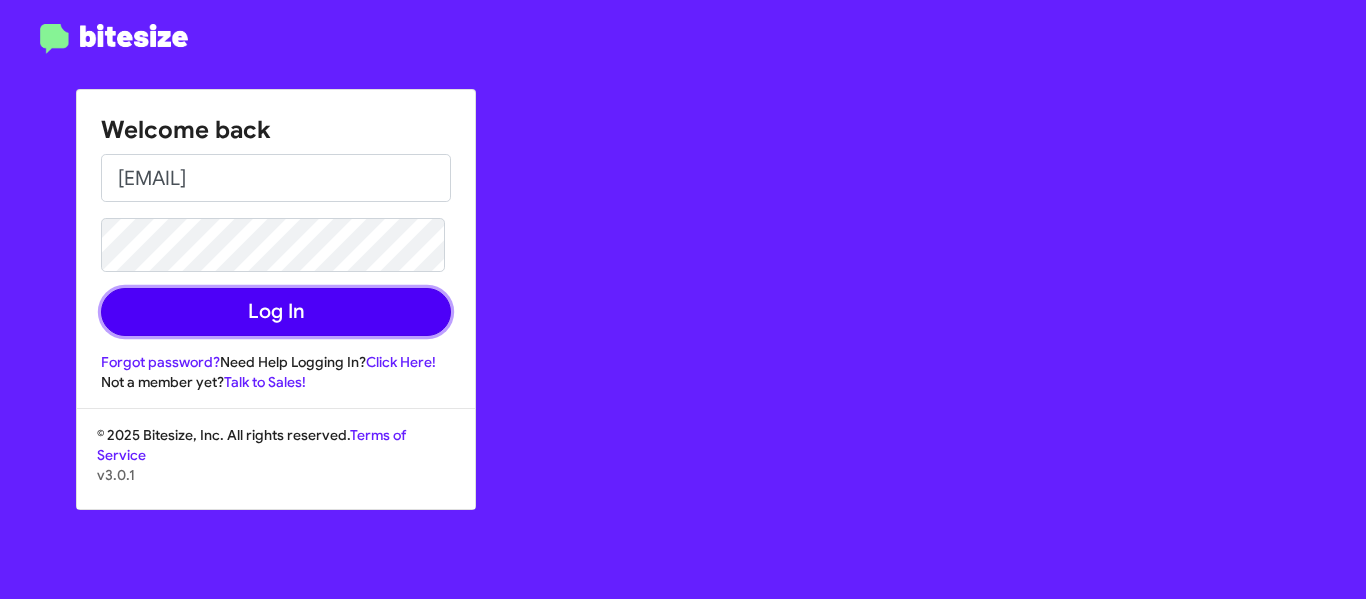 click on "Log In" 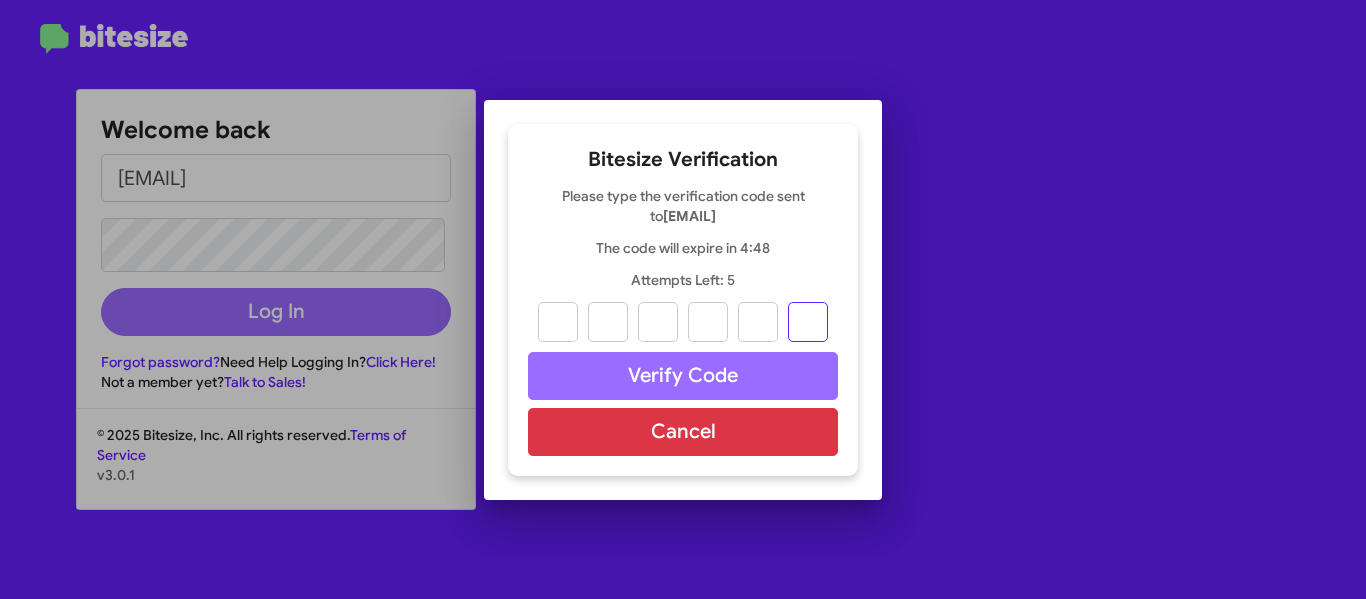 paste on "8" 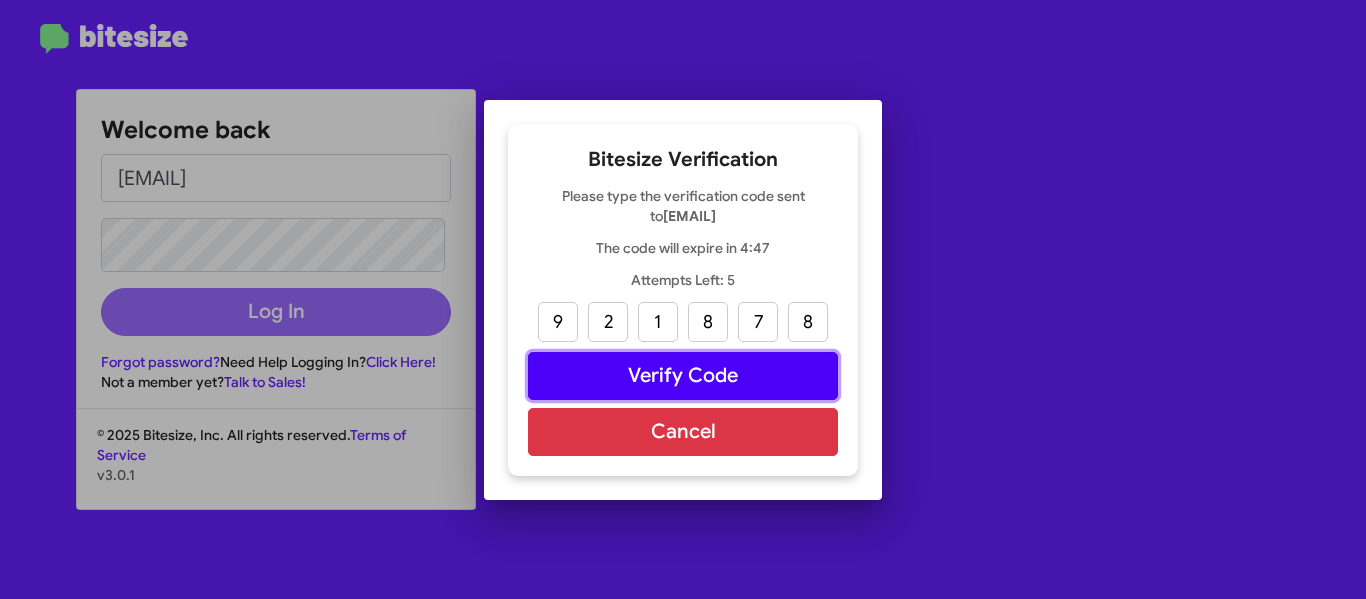 click on "Verify Code" at bounding box center [683, 376] 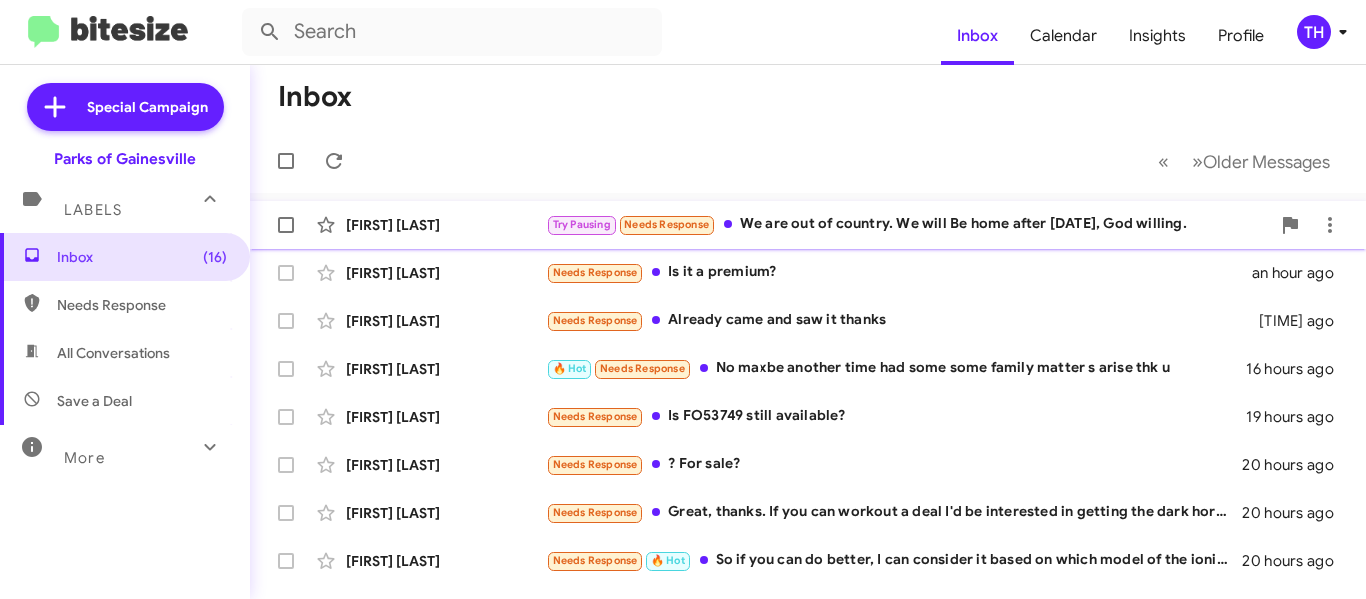 click on "Try Pausing   Needs Response   We are out of country. We will
Be home after August 14th, God willing." 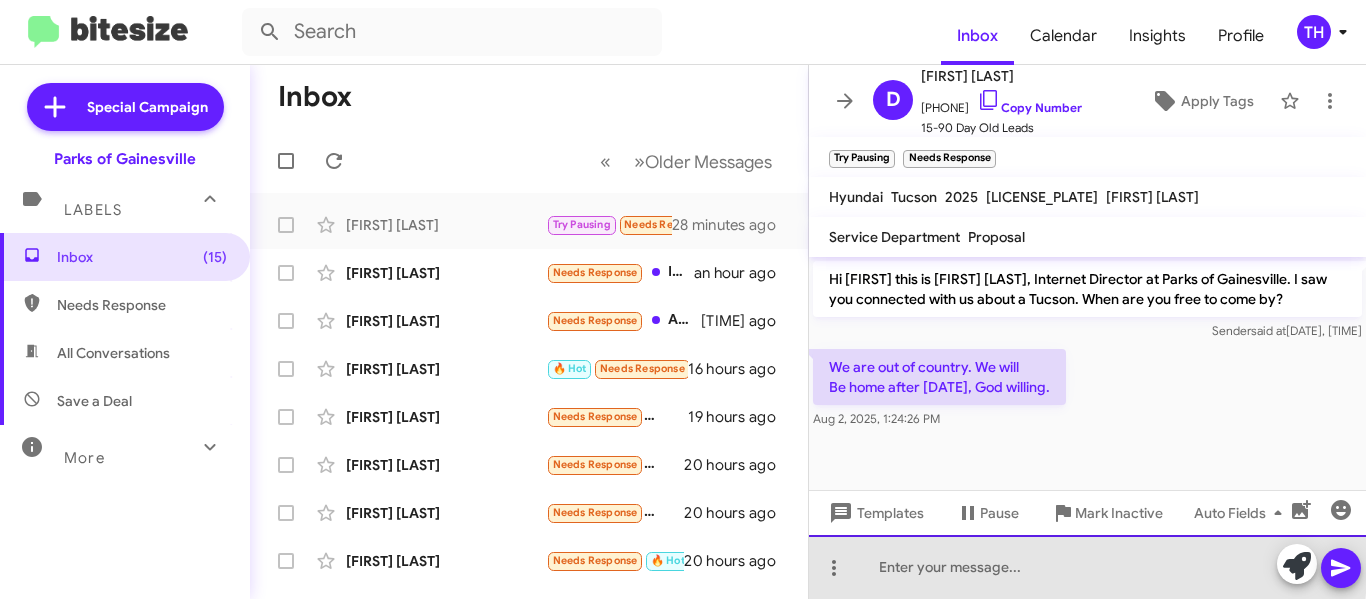 click 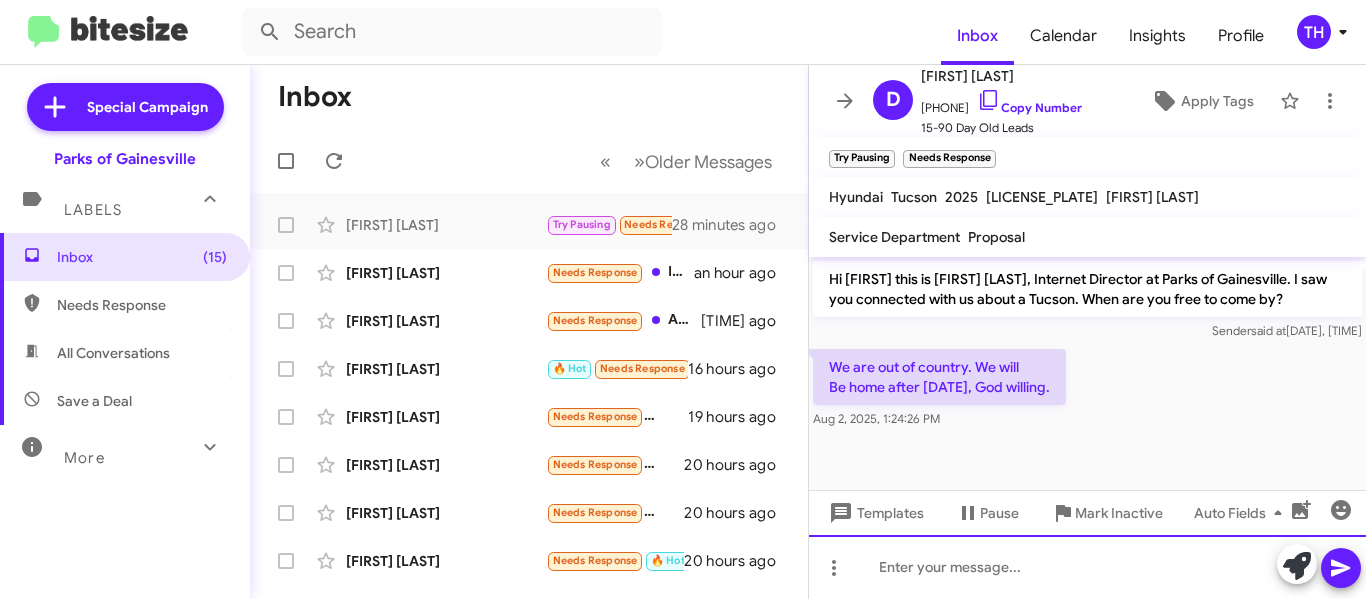 type 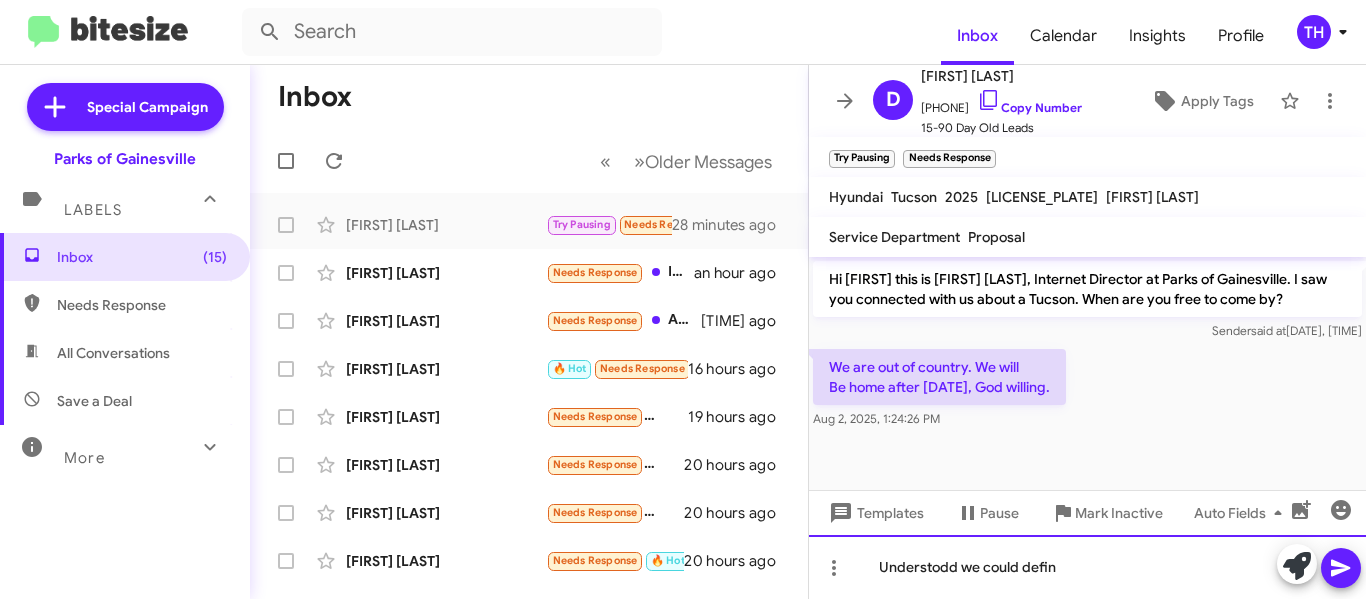 click on "Understodd we could defin" 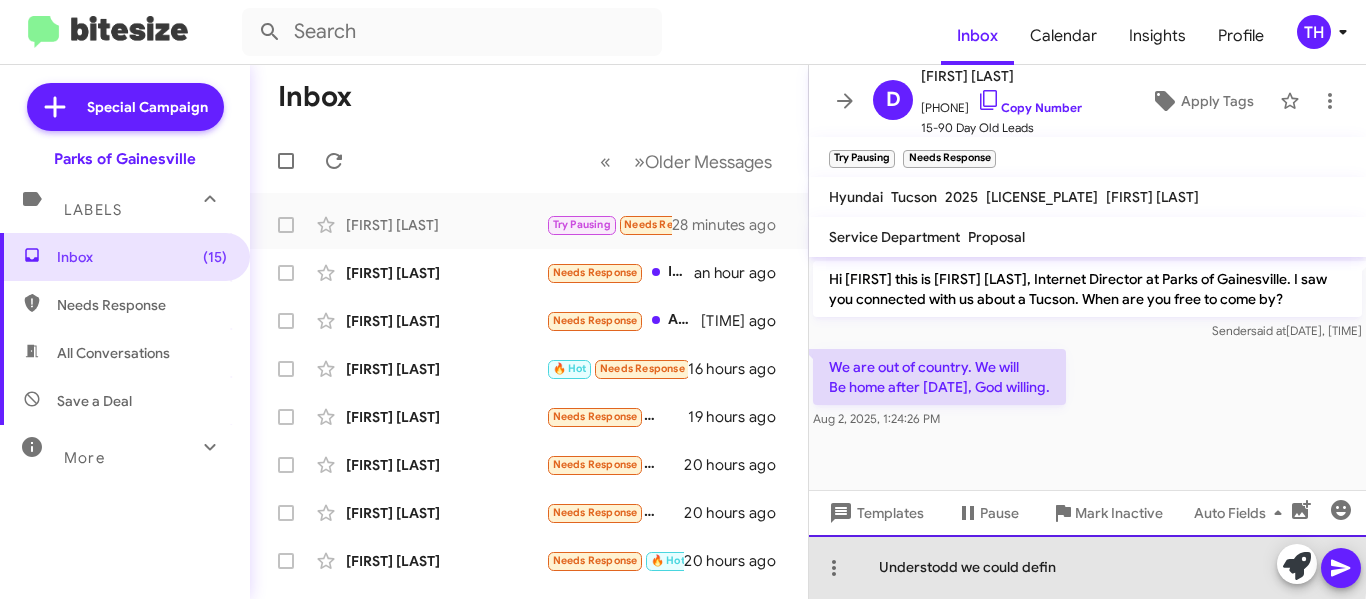 click on "Understodd we could defin" 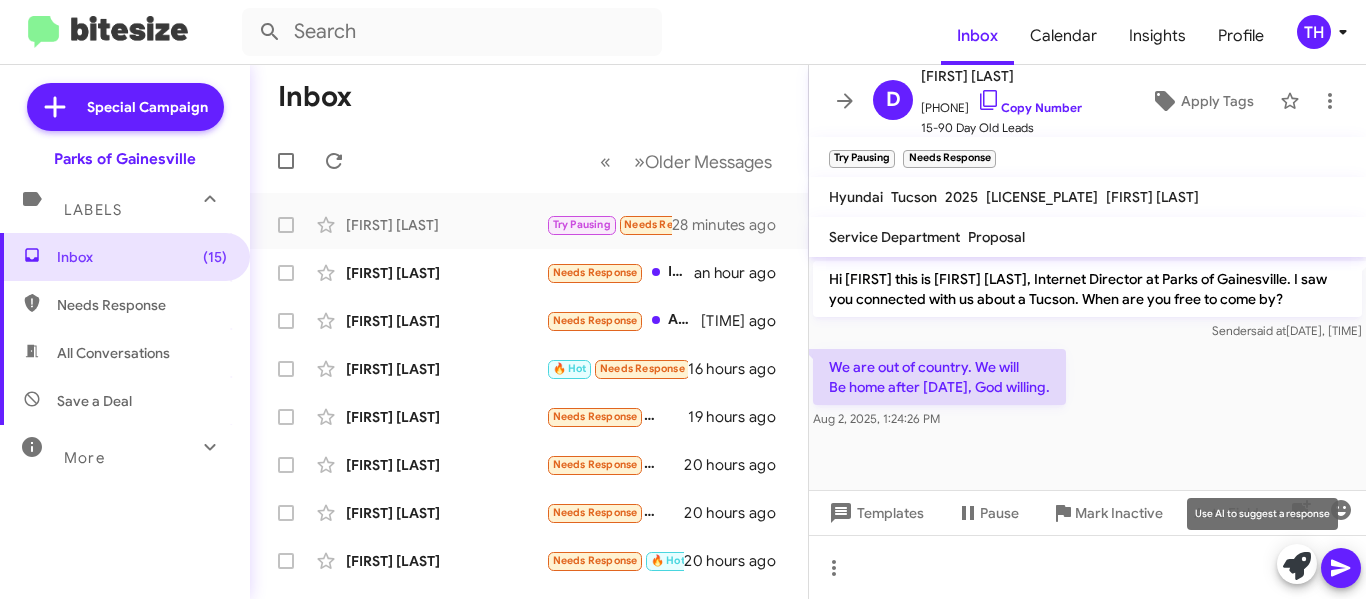 click 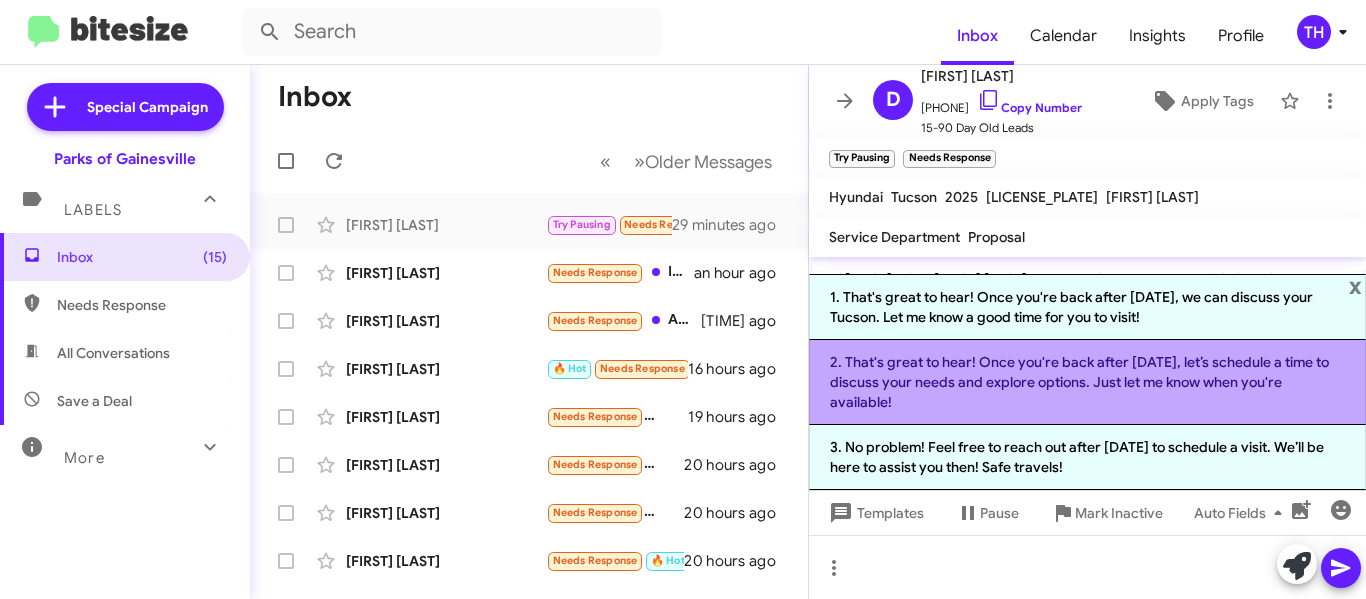 click on "2. That's great to hear! Once you're back after August 14th, let’s schedule a time to discuss your needs and explore options. Just let me know when you're available!" 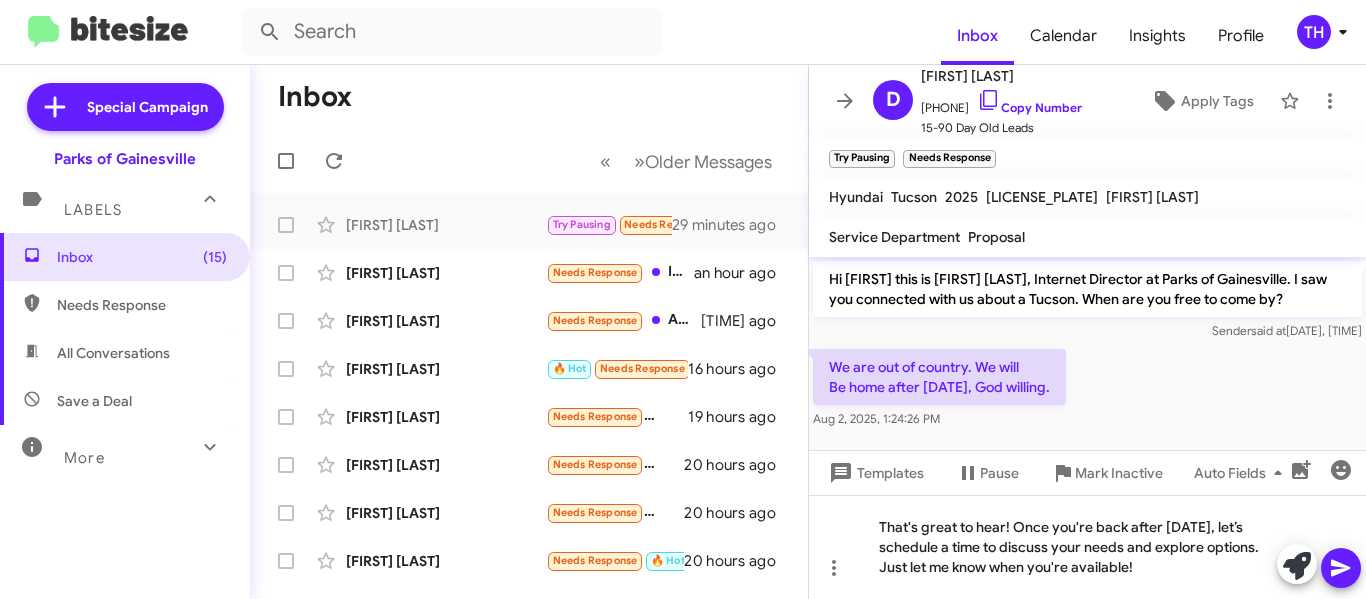 click 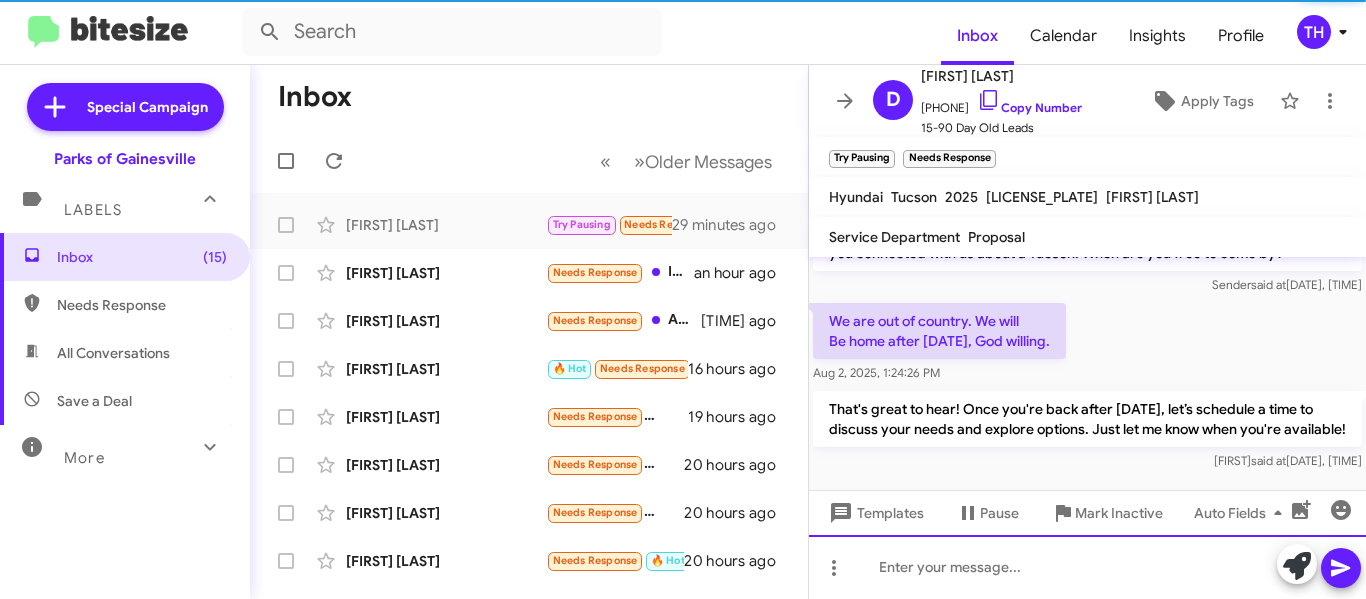 scroll, scrollTop: 71, scrollLeft: 0, axis: vertical 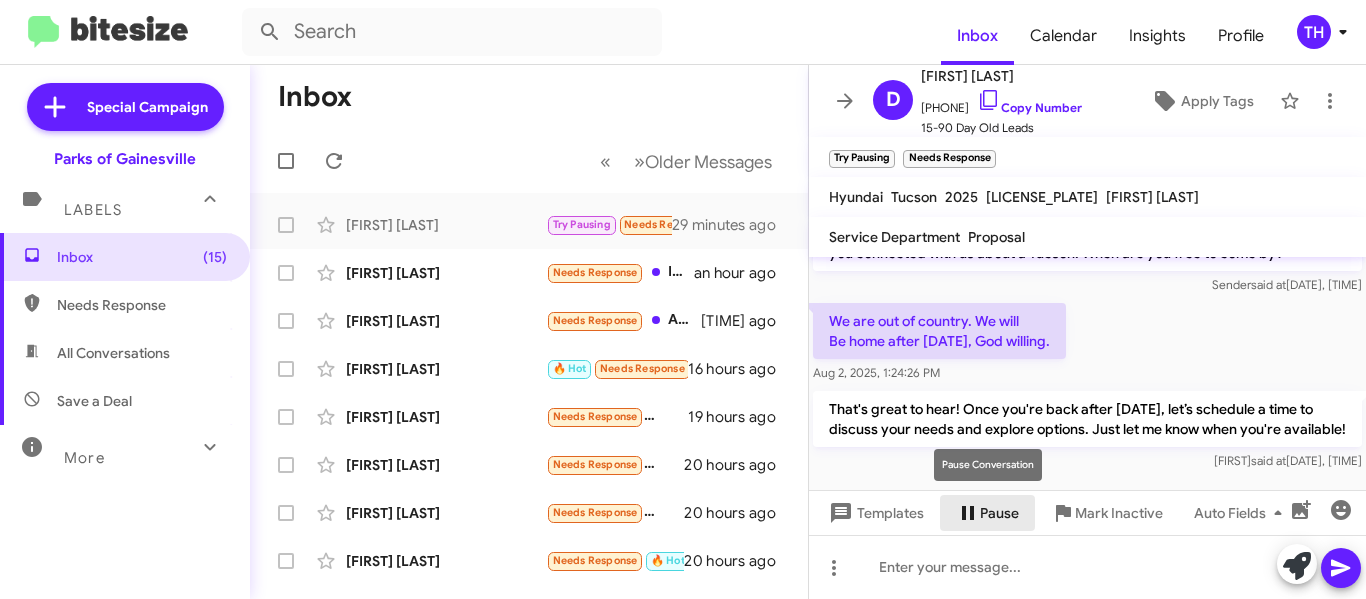 click on "Pause" 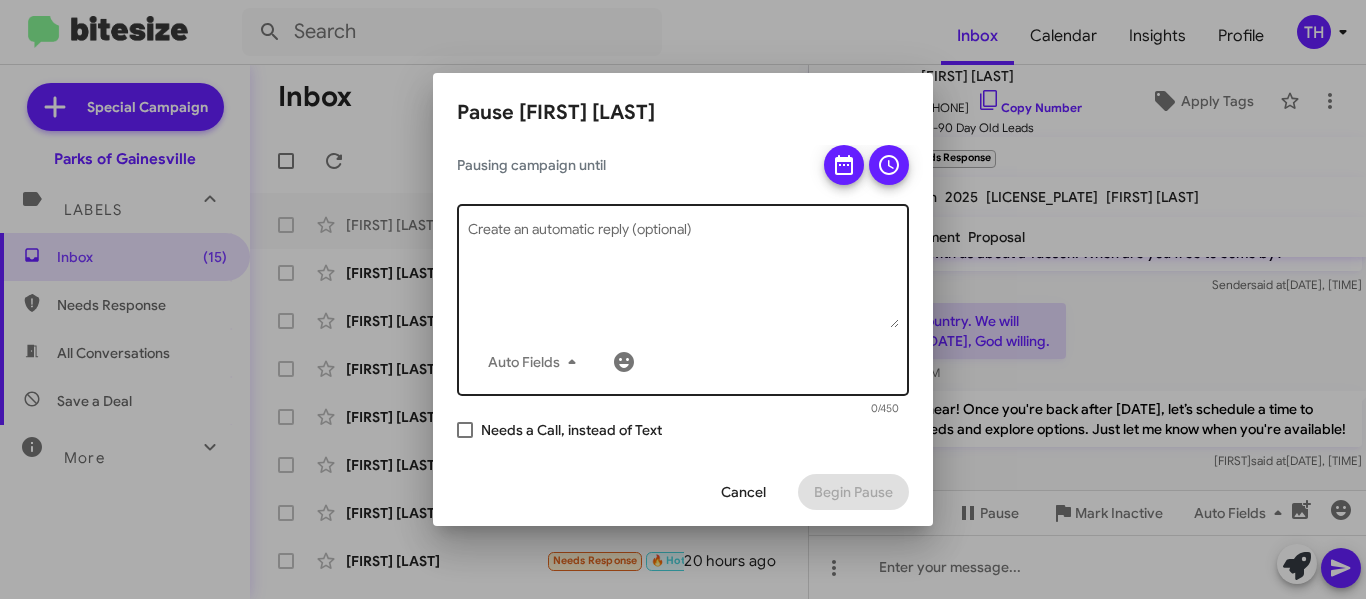 click on "Create an automatic reply (optional)" at bounding box center [683, 276] 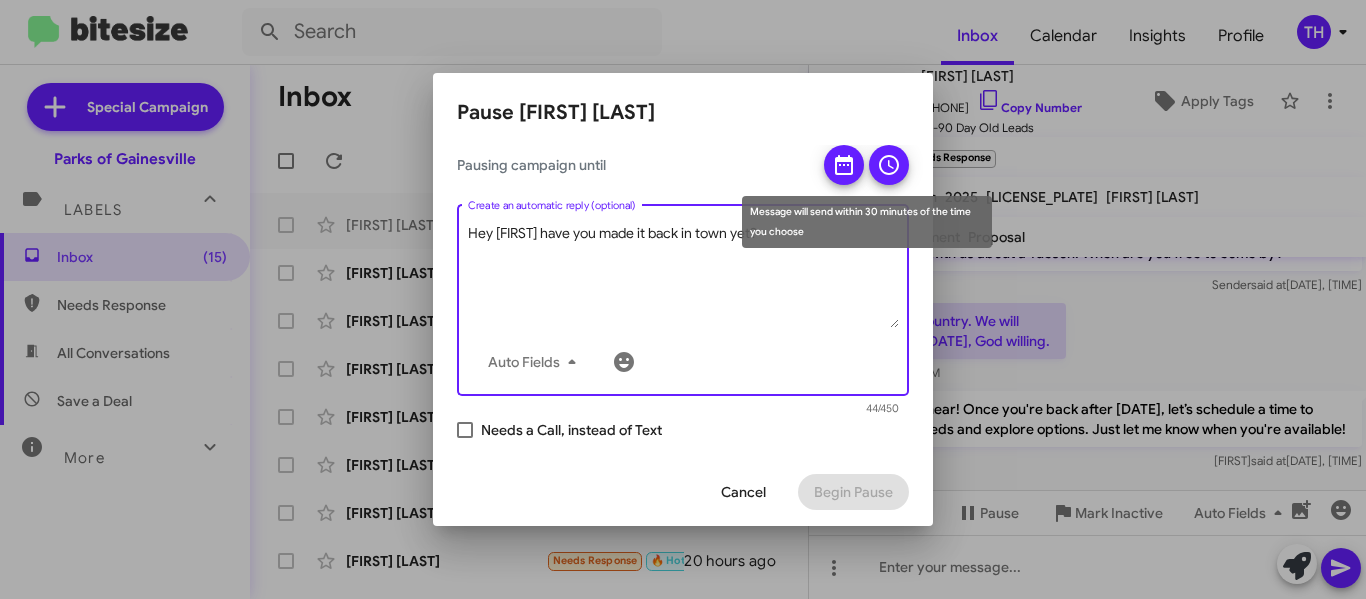 type on "Hey David have you made it back in town yet?" 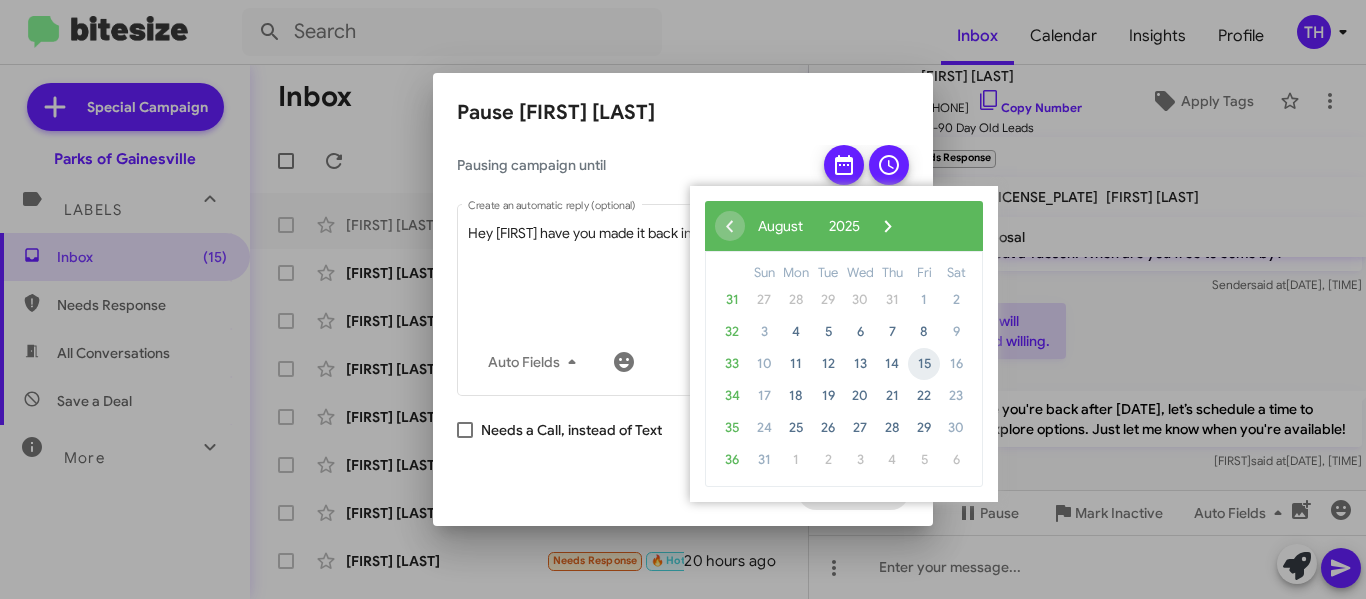 click on "15" 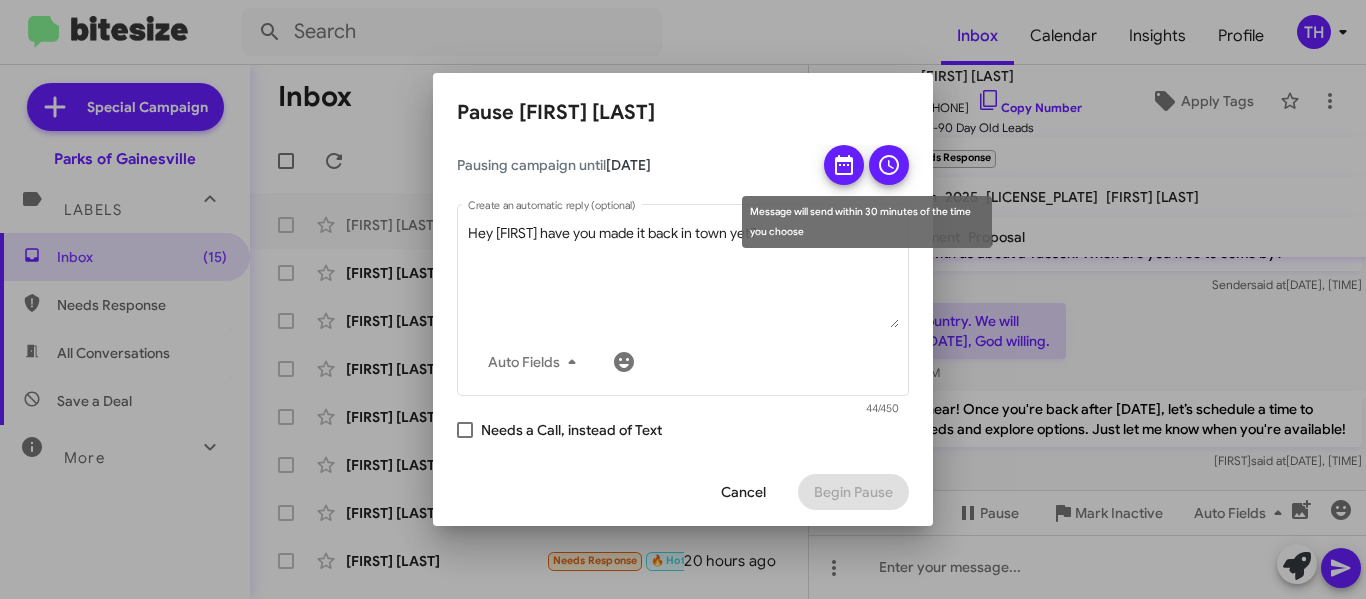click 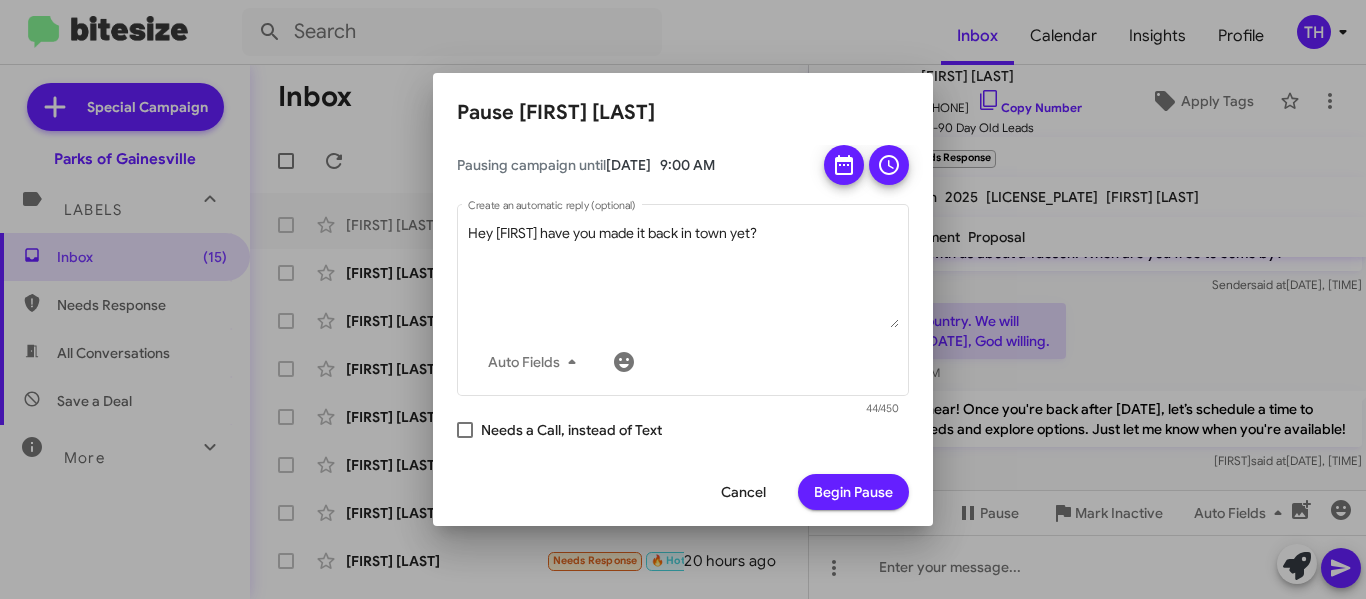 click on "Begin Pause" at bounding box center (853, 492) 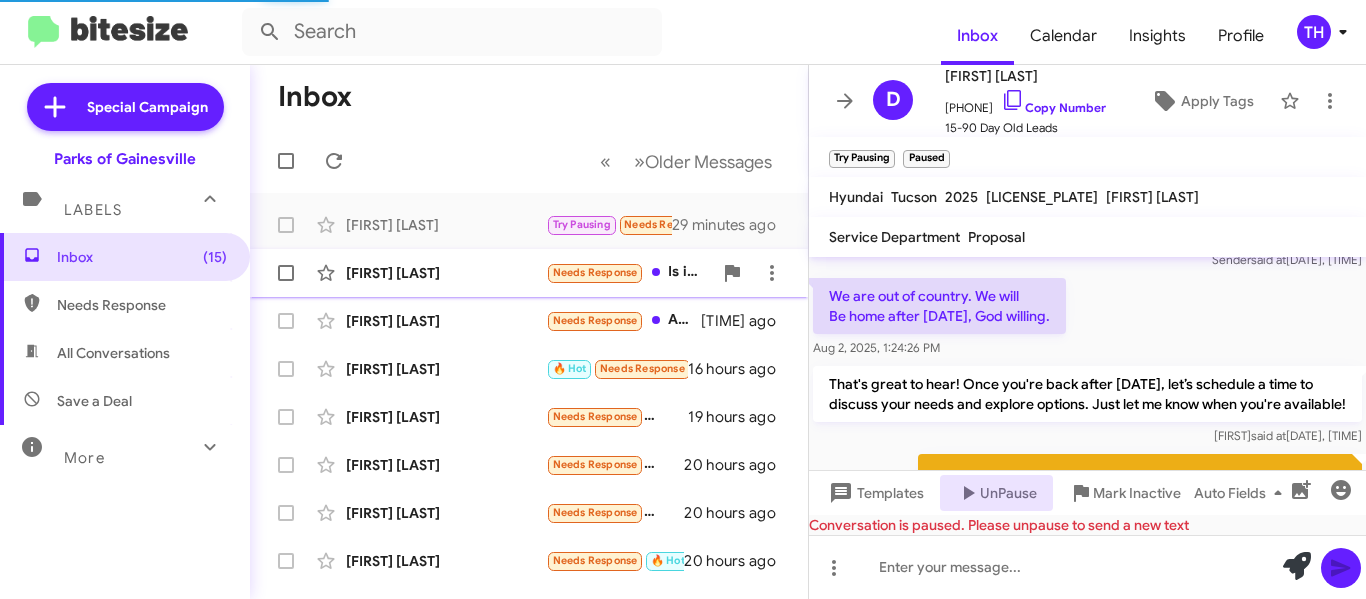 scroll, scrollTop: 264, scrollLeft: 0, axis: vertical 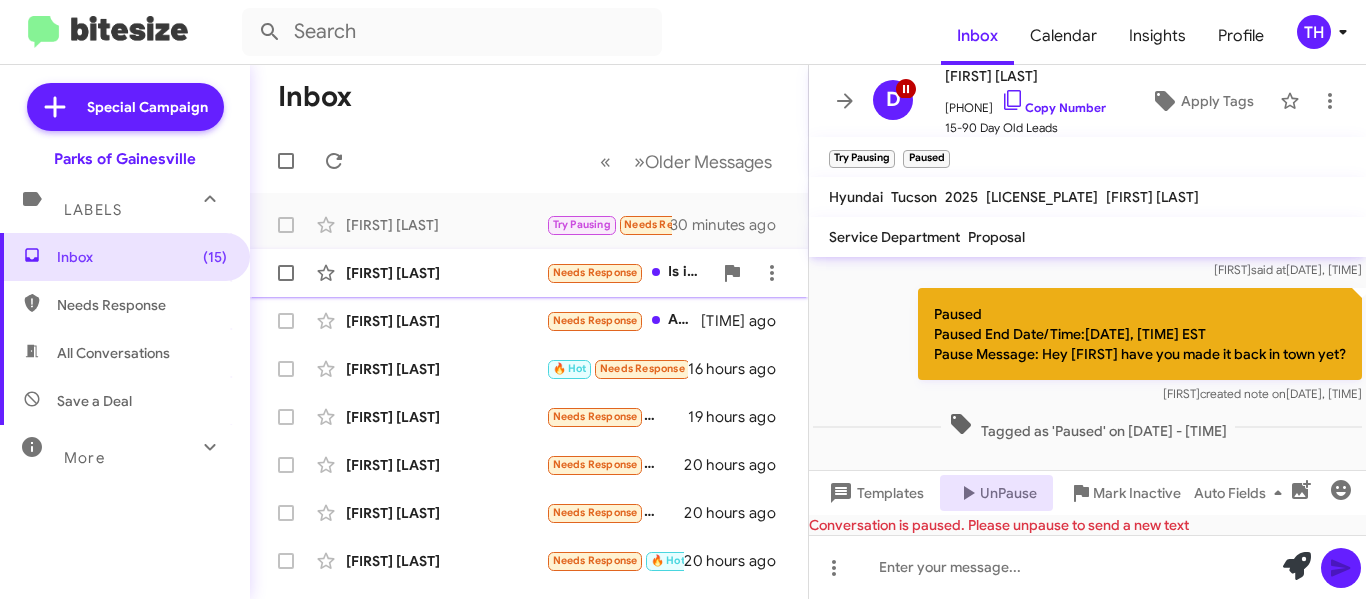 click on "[FIRST] [LAST]" 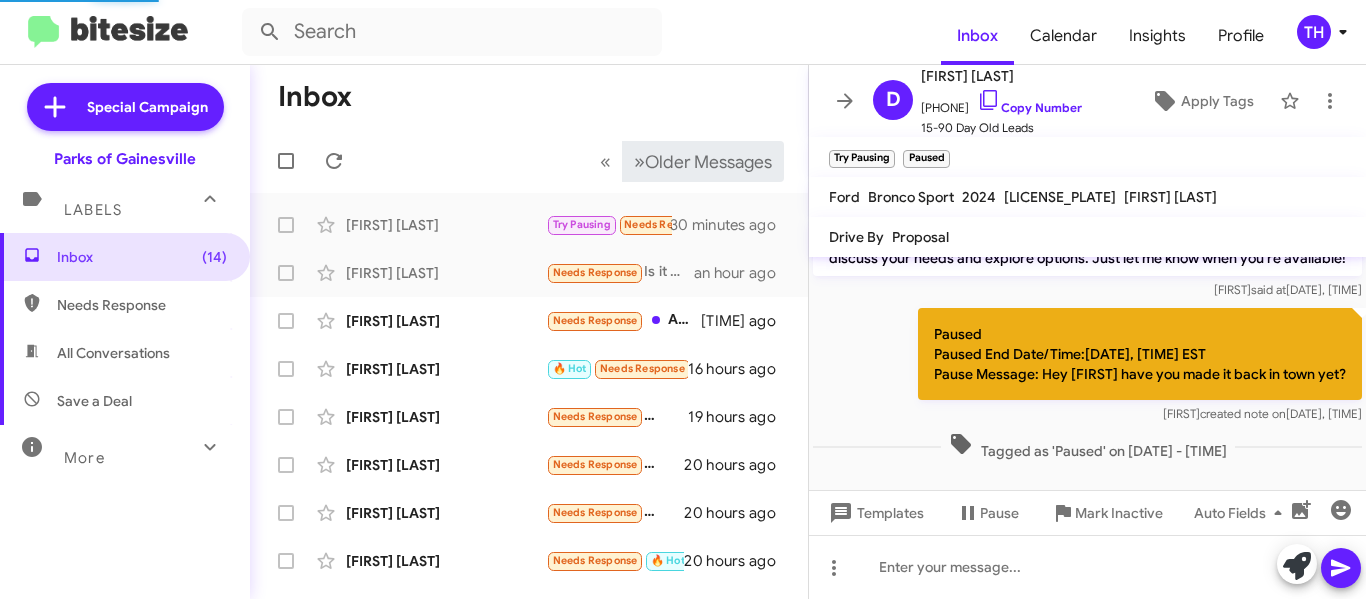 scroll, scrollTop: 0, scrollLeft: 0, axis: both 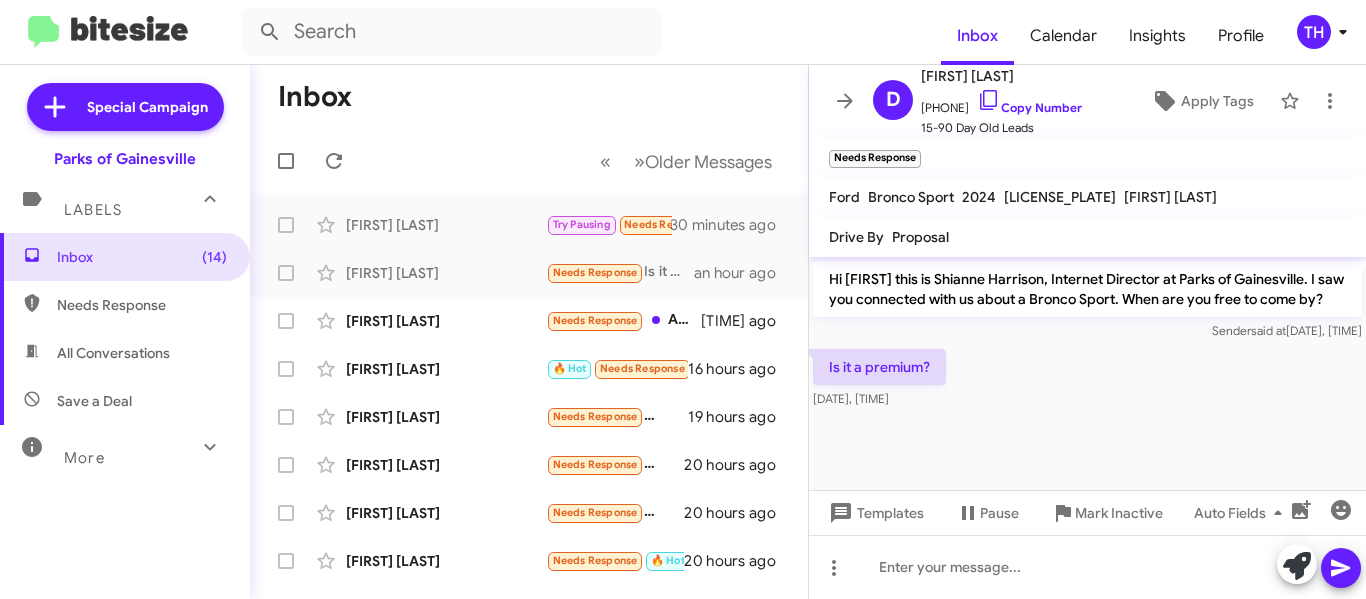 click on "[VIN]" 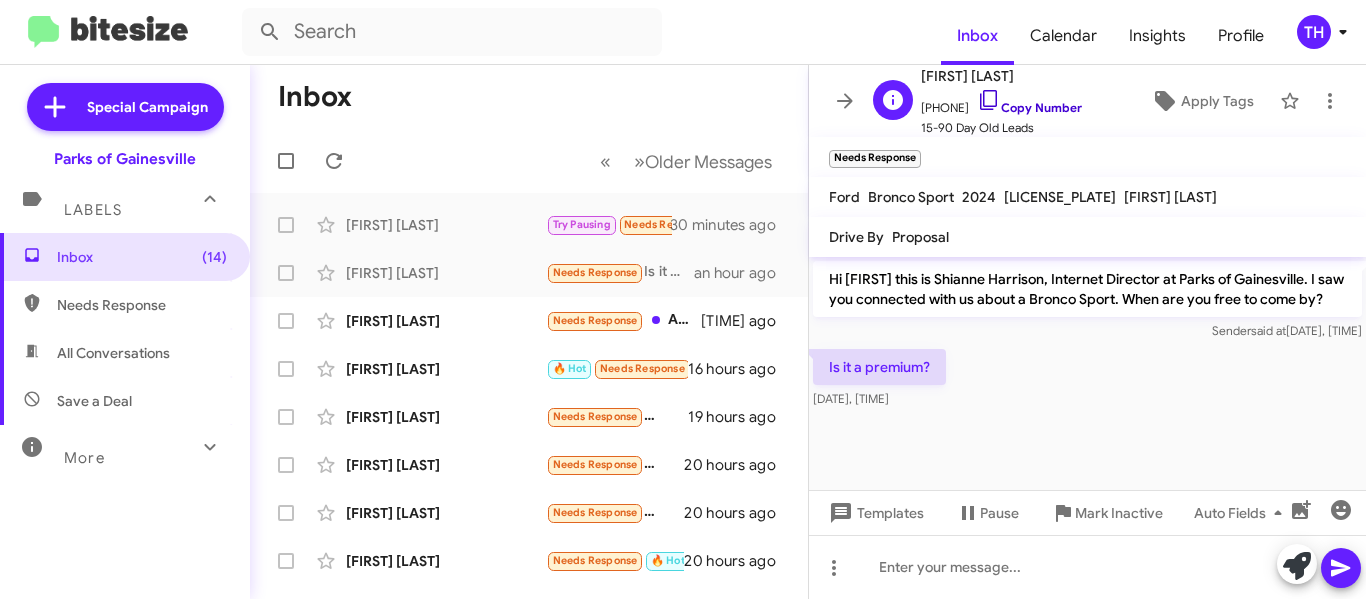 click 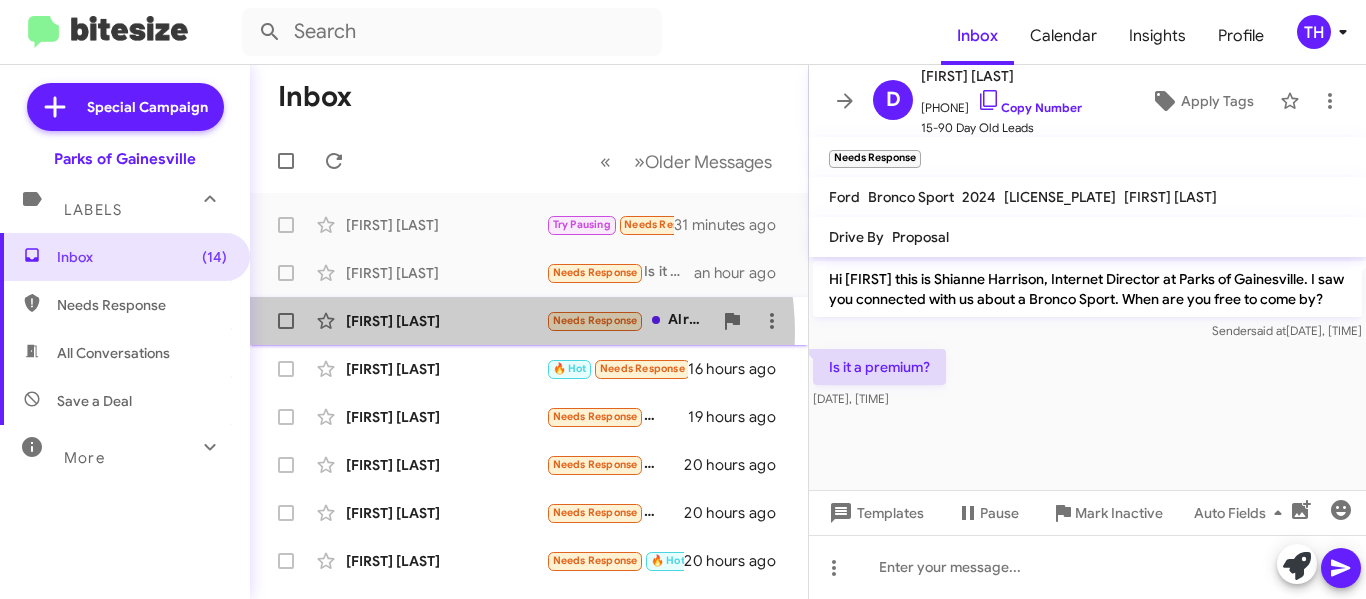 click on "Kenneth Barr  Needs Response   Already came and saw it thanks   13 hours ago" 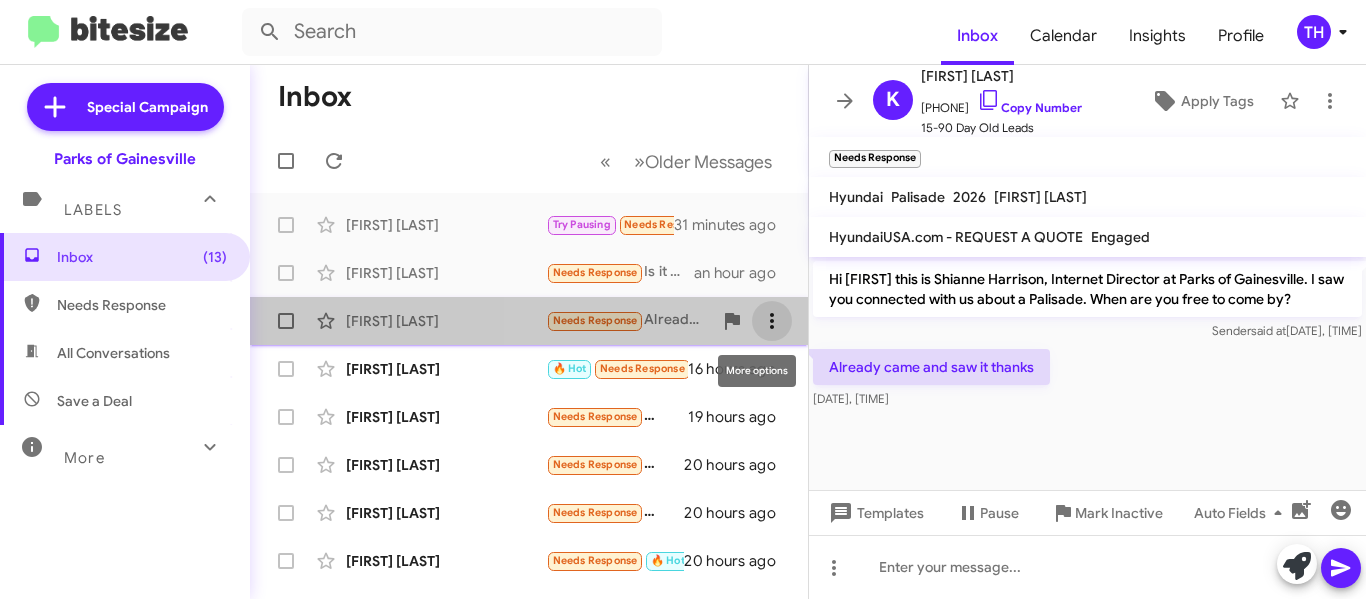 click 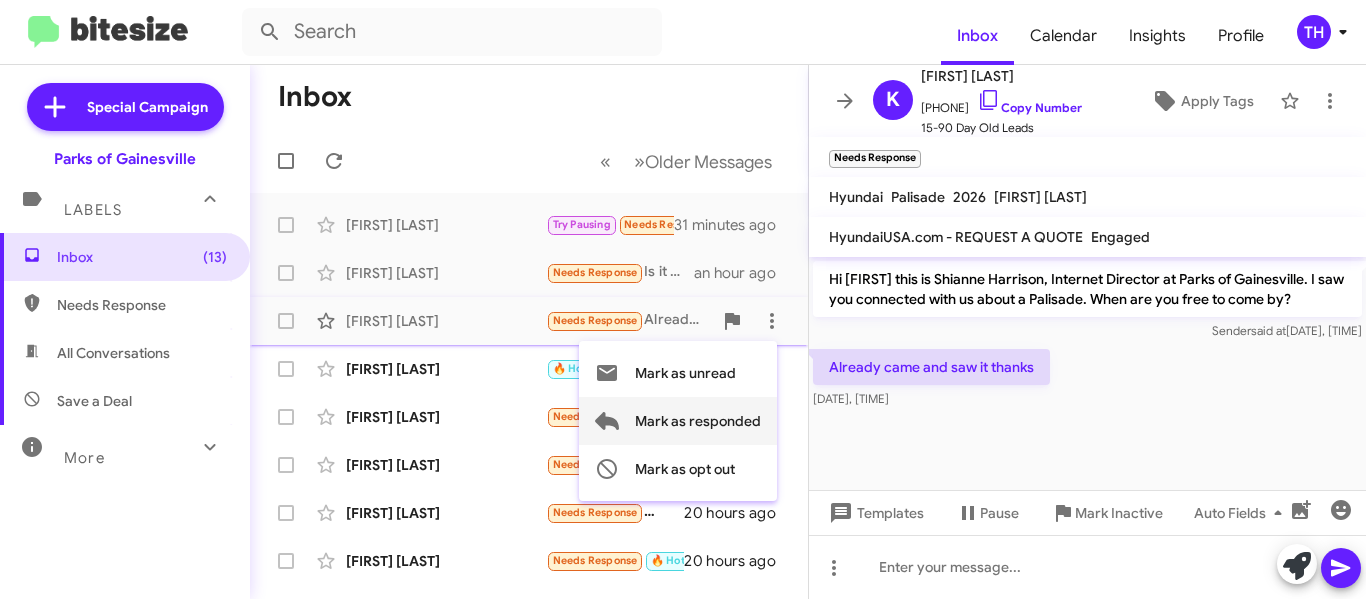 click on "Mark as responded" at bounding box center [698, 421] 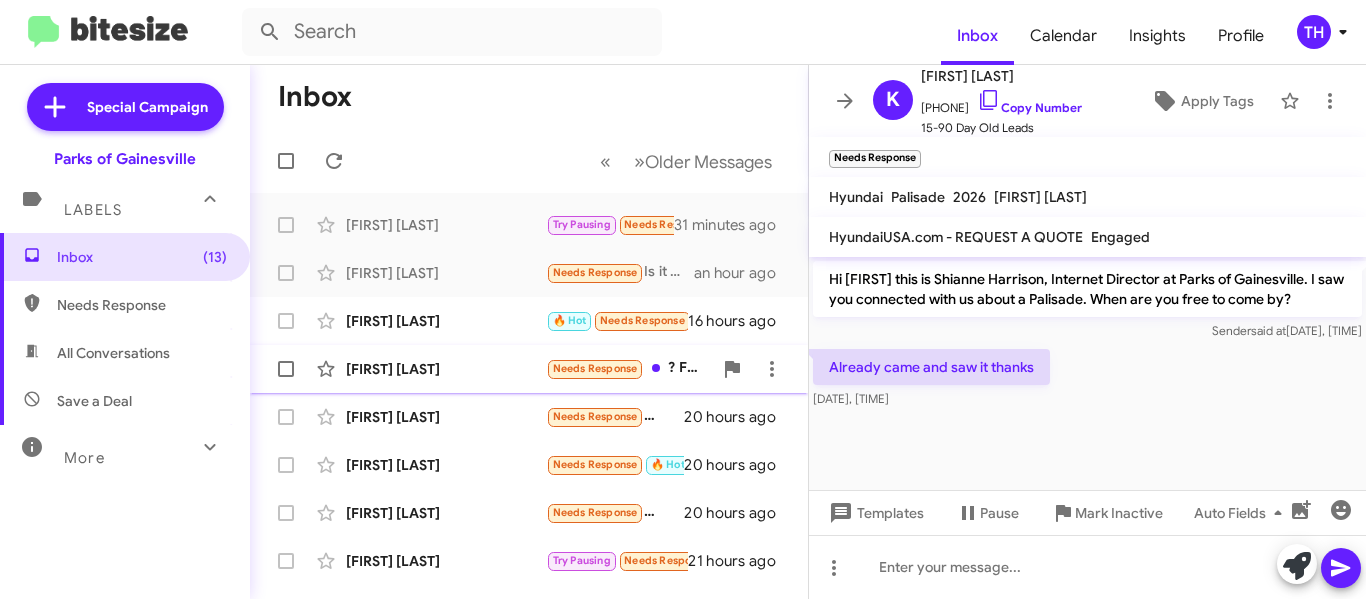 click on "[FIRST] [LAST]" 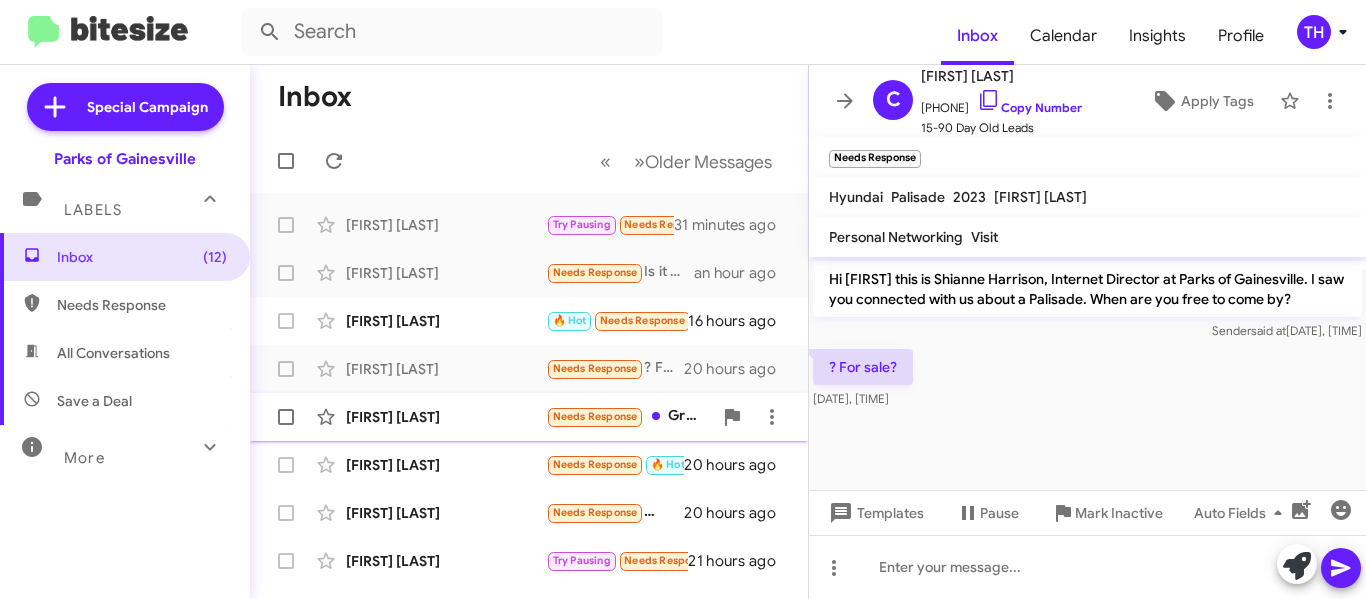 click on "[FIRST] [LAST]" 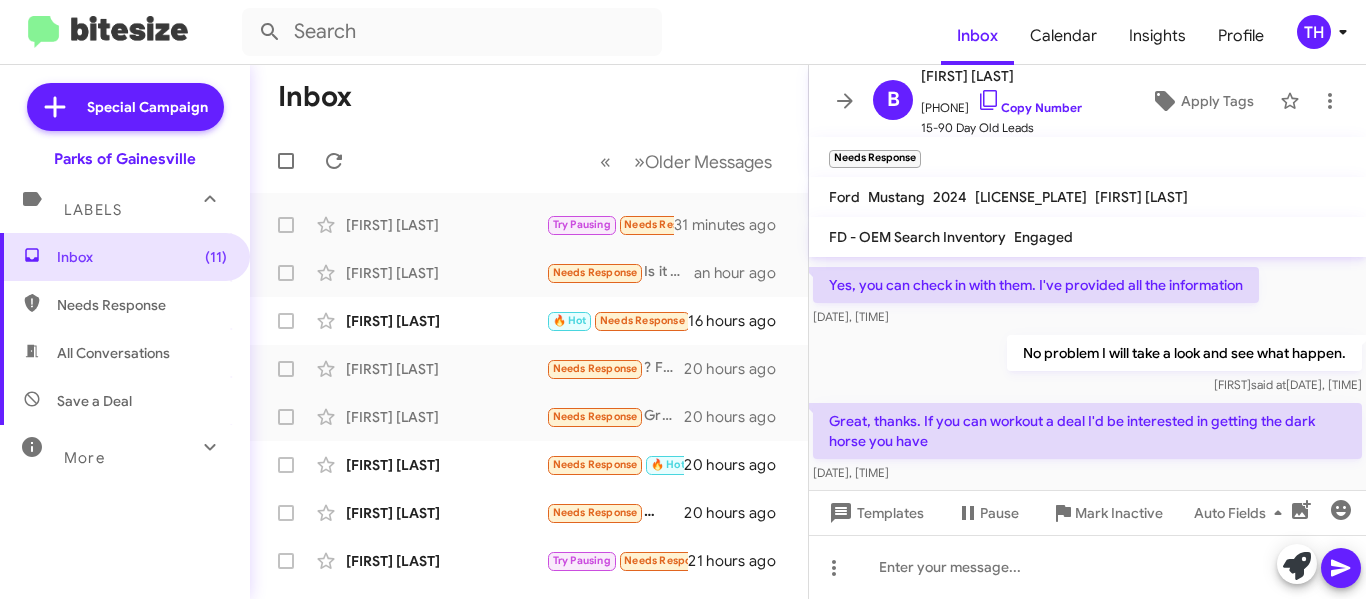scroll, scrollTop: 274, scrollLeft: 0, axis: vertical 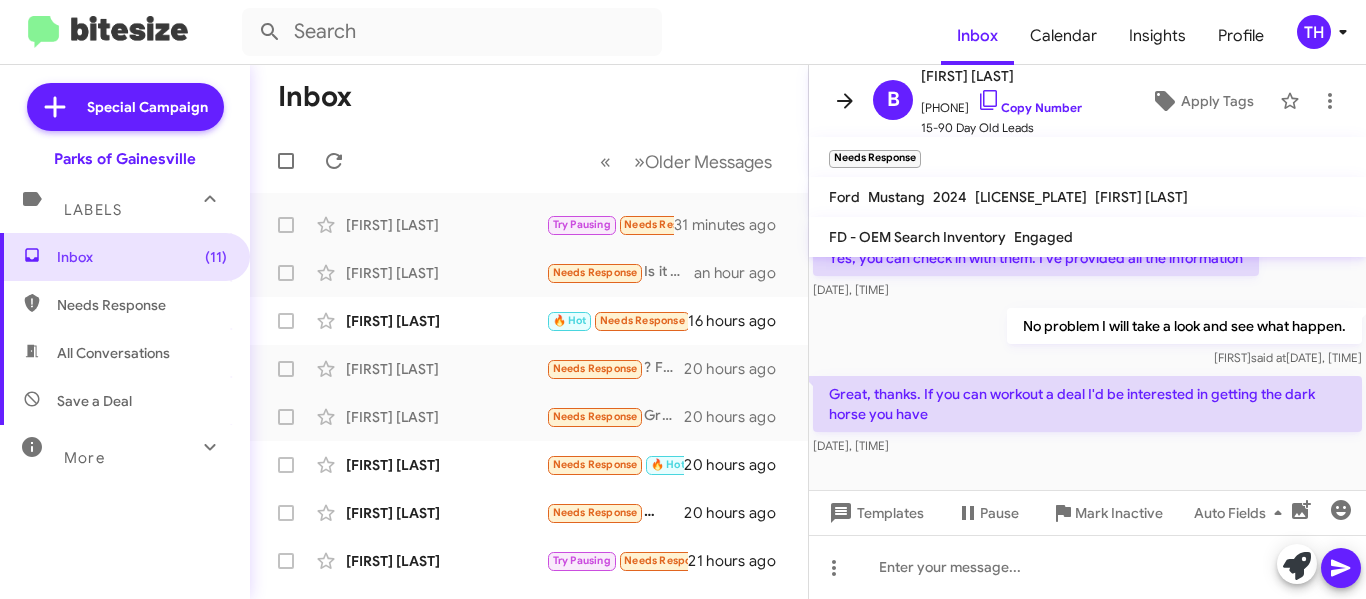 click 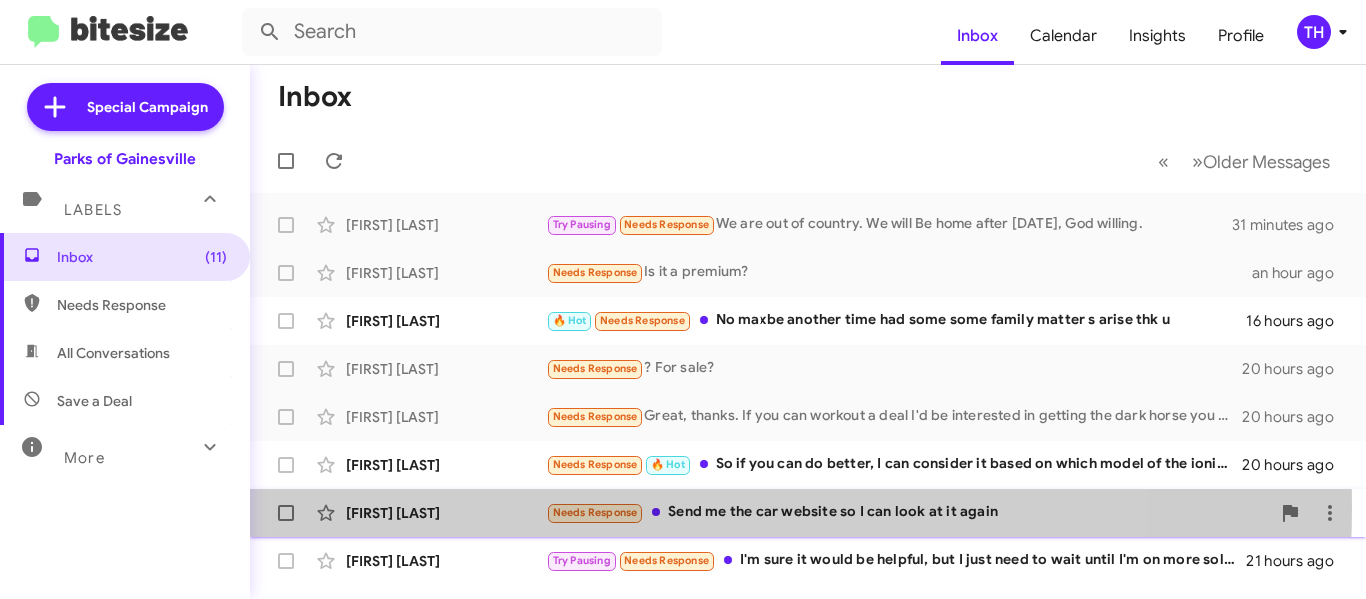 click on "[FIRST] [LAST]" 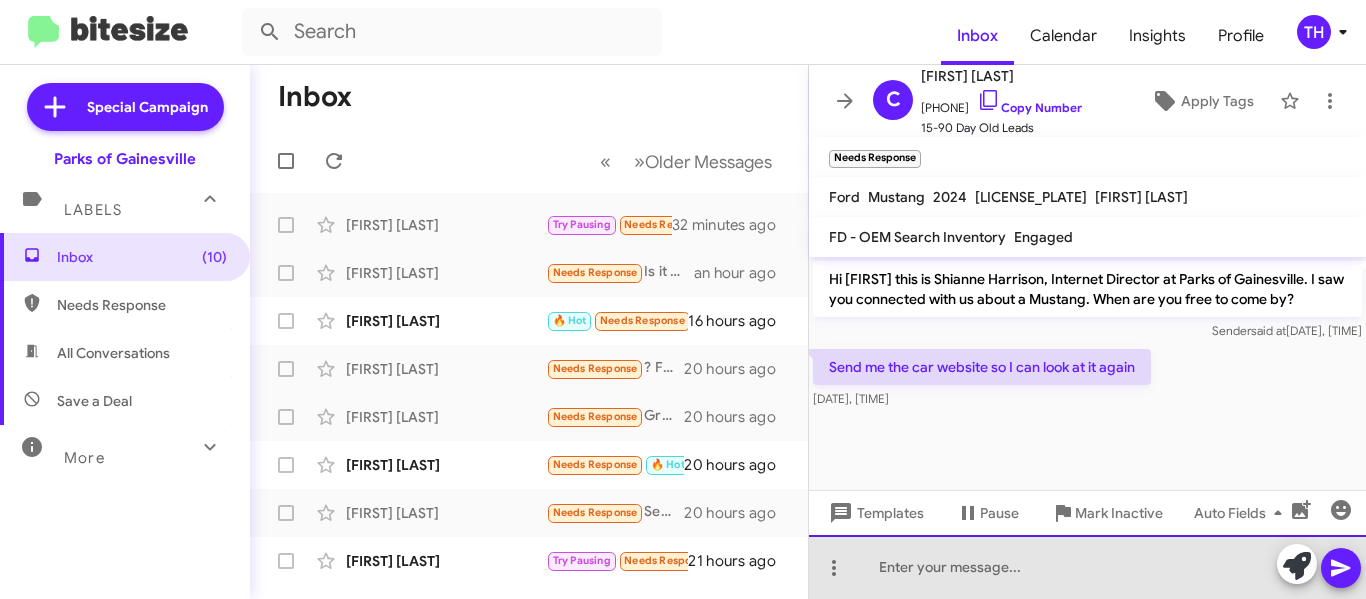 drag, startPoint x: 914, startPoint y: 430, endPoint x: 944, endPoint y: 557, distance: 130.49521 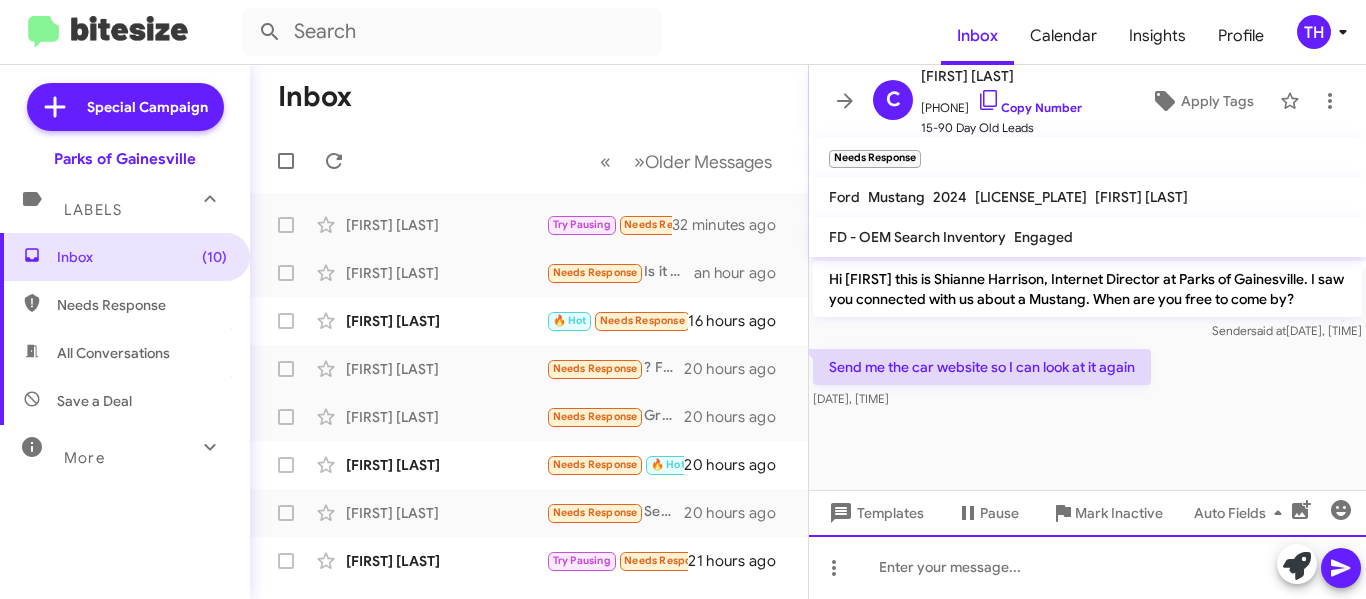 paste 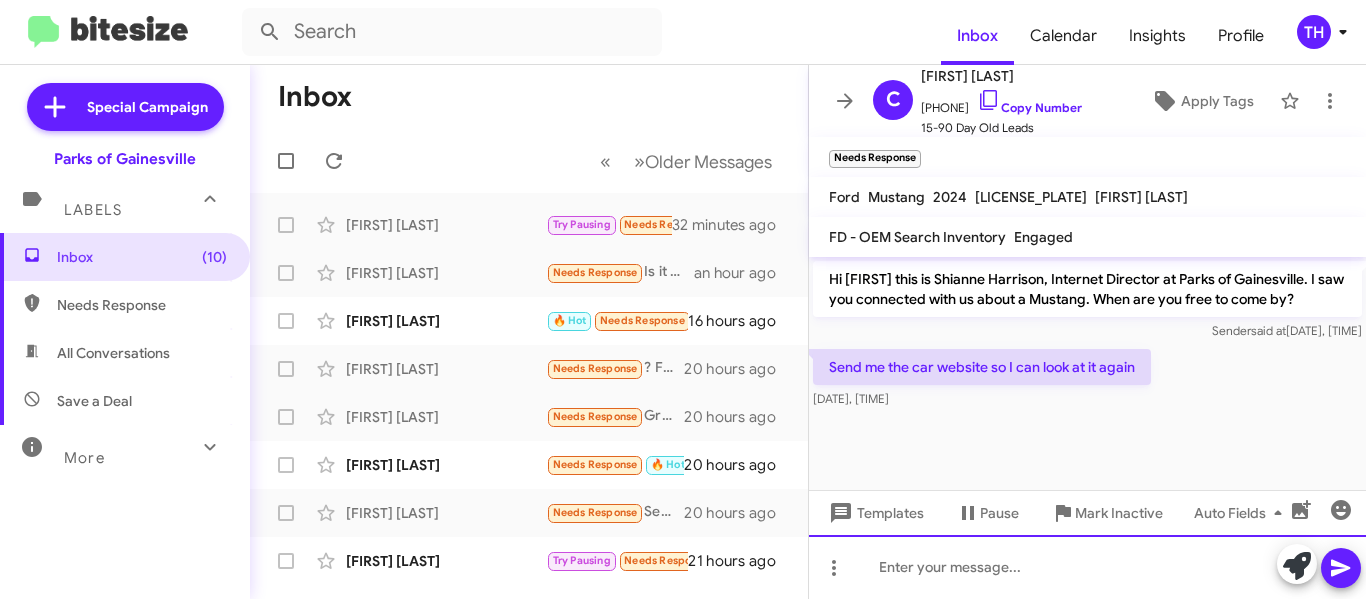 type 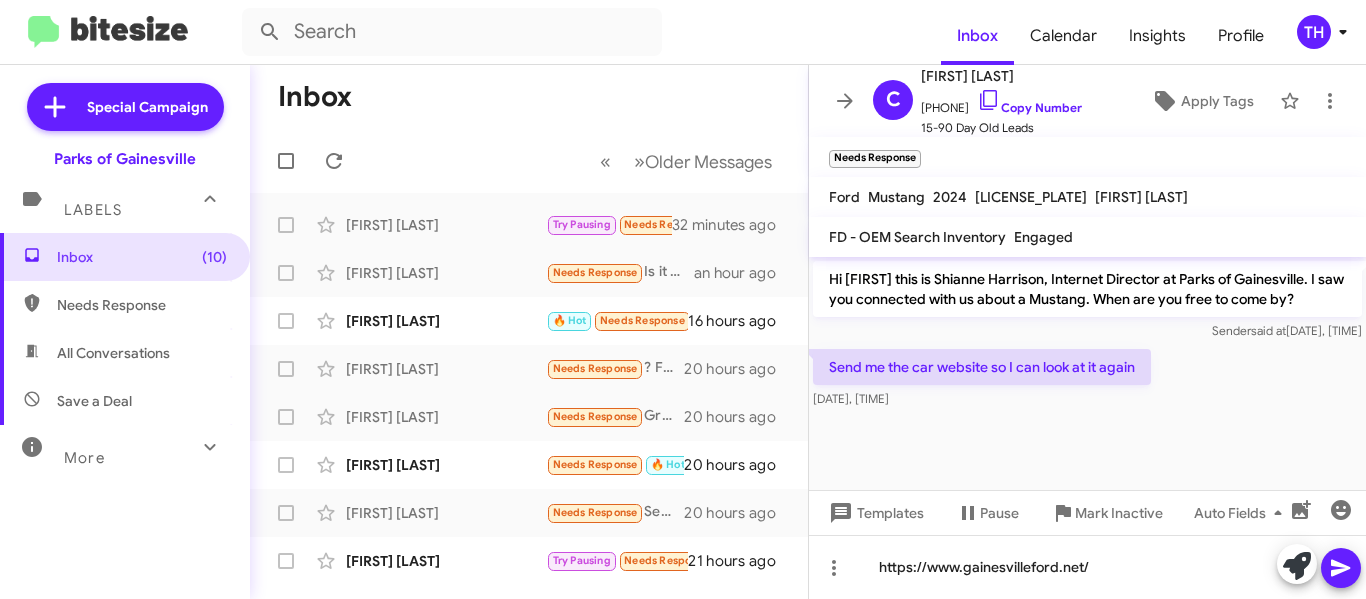 click 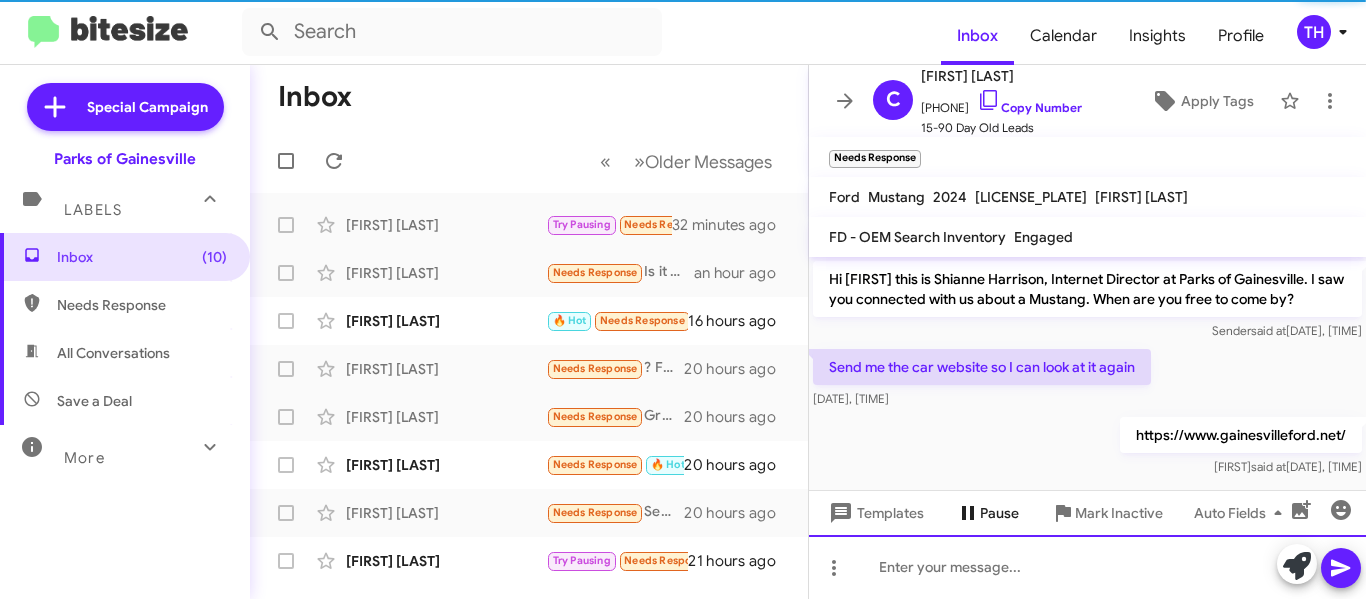 scroll, scrollTop: 11, scrollLeft: 0, axis: vertical 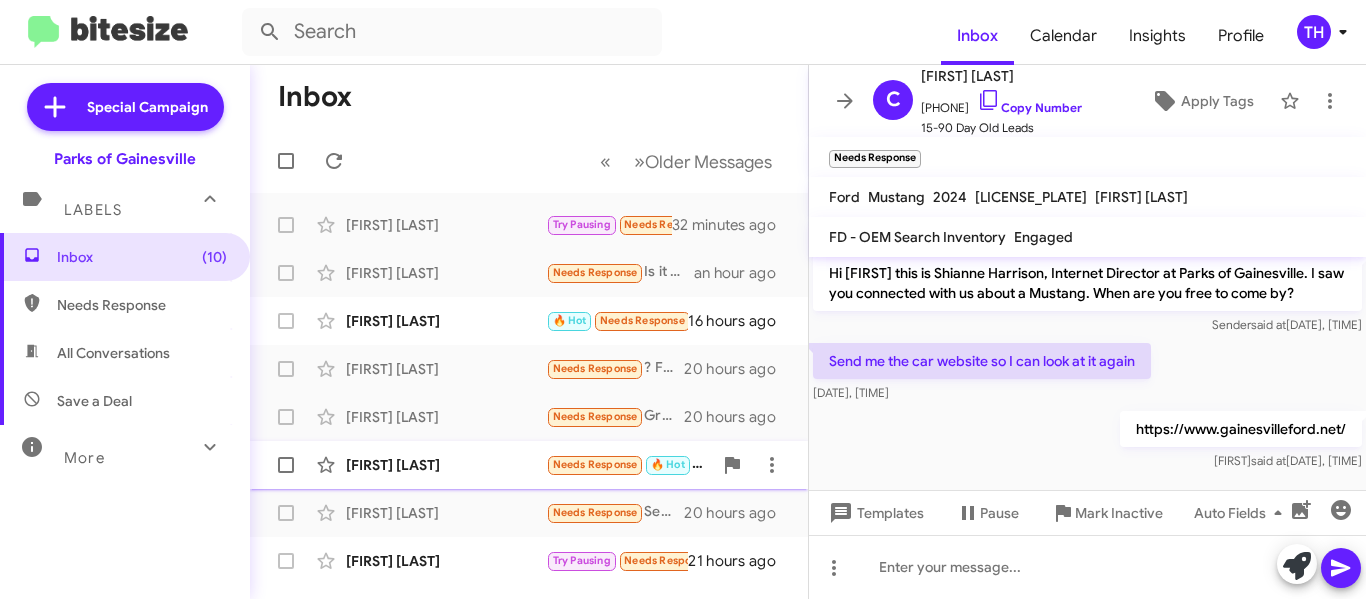 click on "[FIRST] [LAST]" 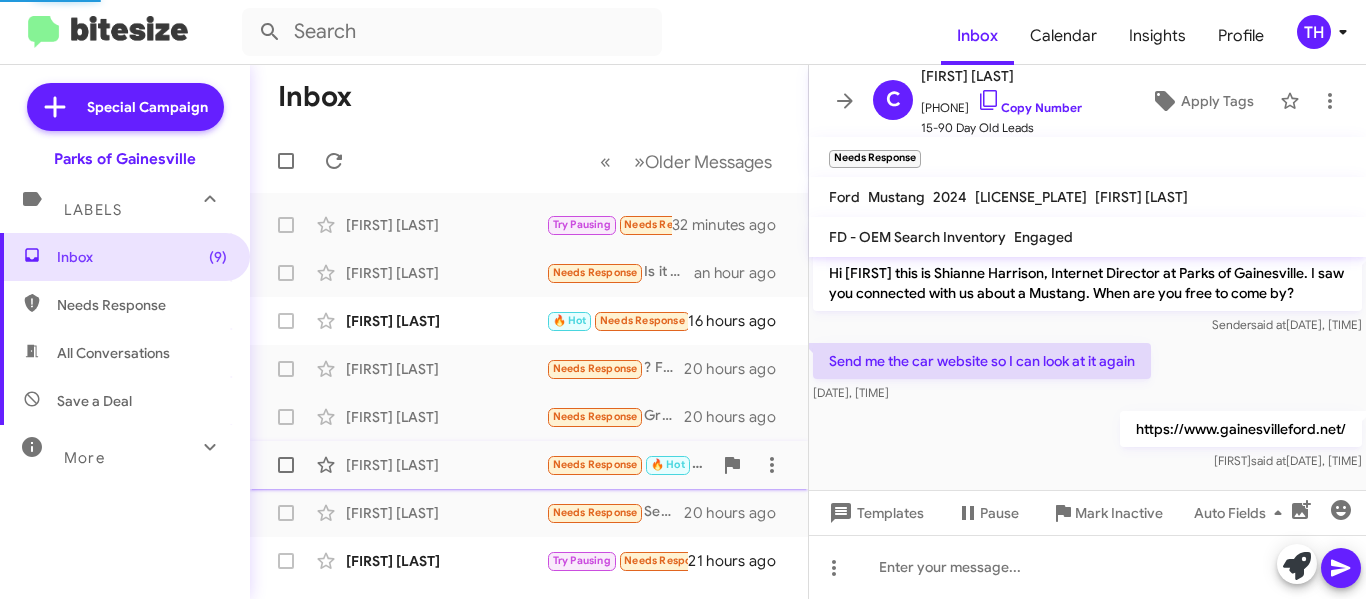 scroll, scrollTop: 31, scrollLeft: 0, axis: vertical 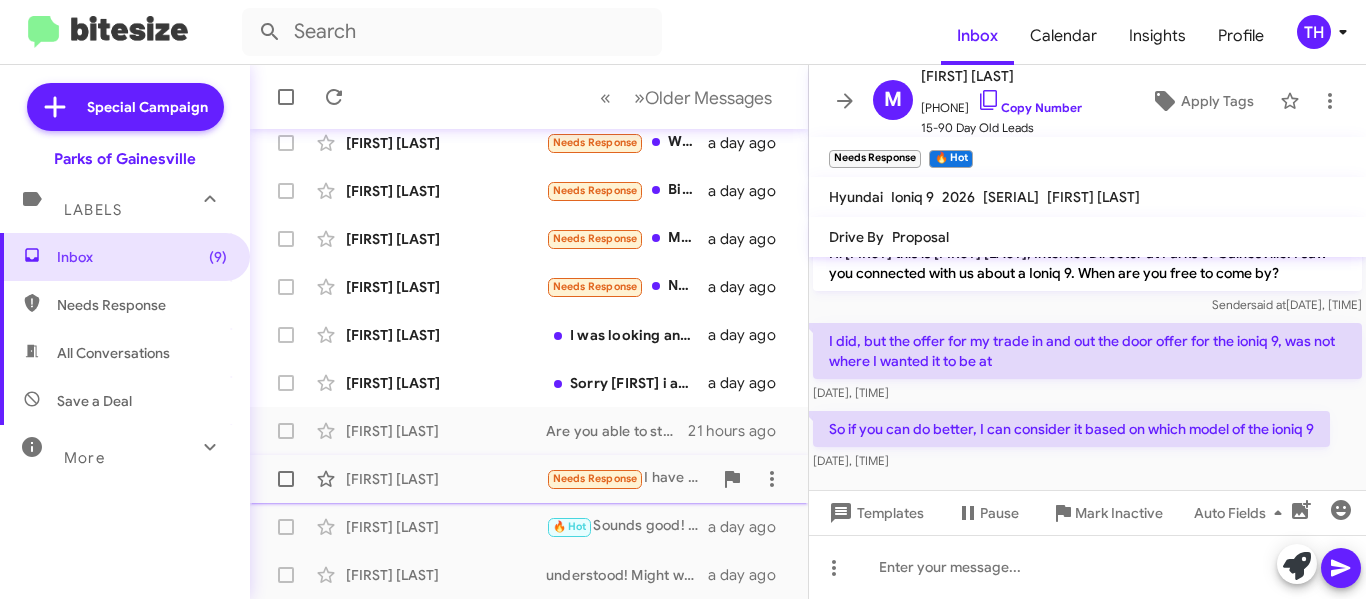 click on "[FIRST] [LAST]" 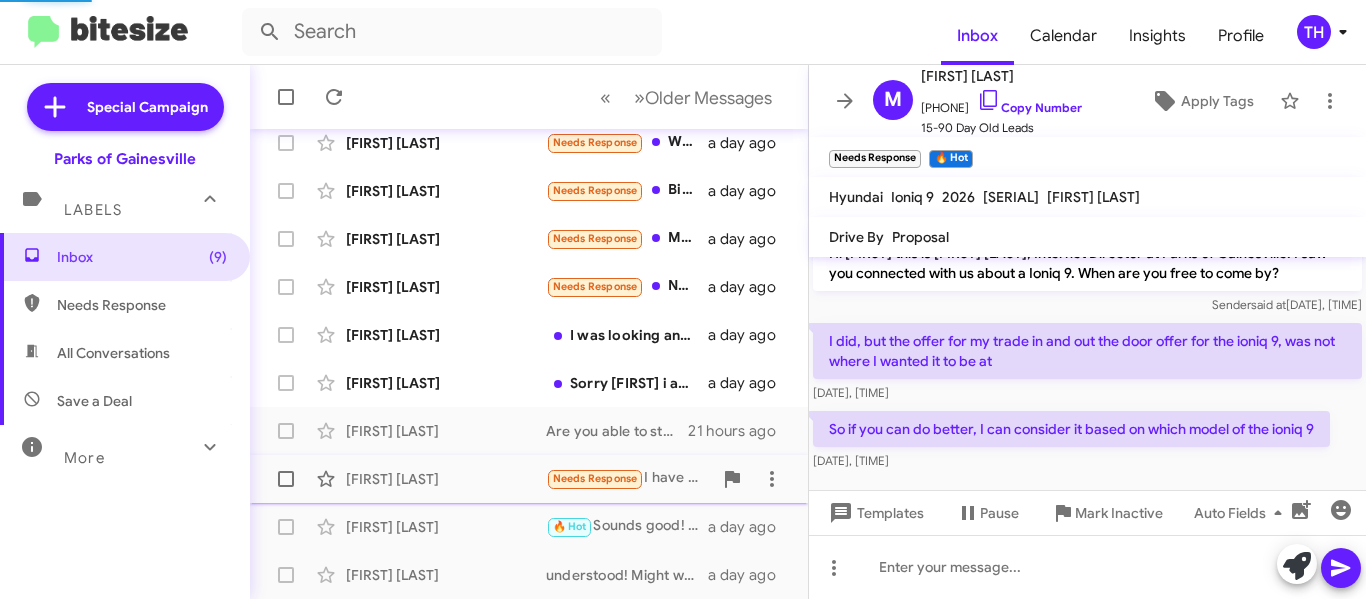 scroll, scrollTop: 16, scrollLeft: 0, axis: vertical 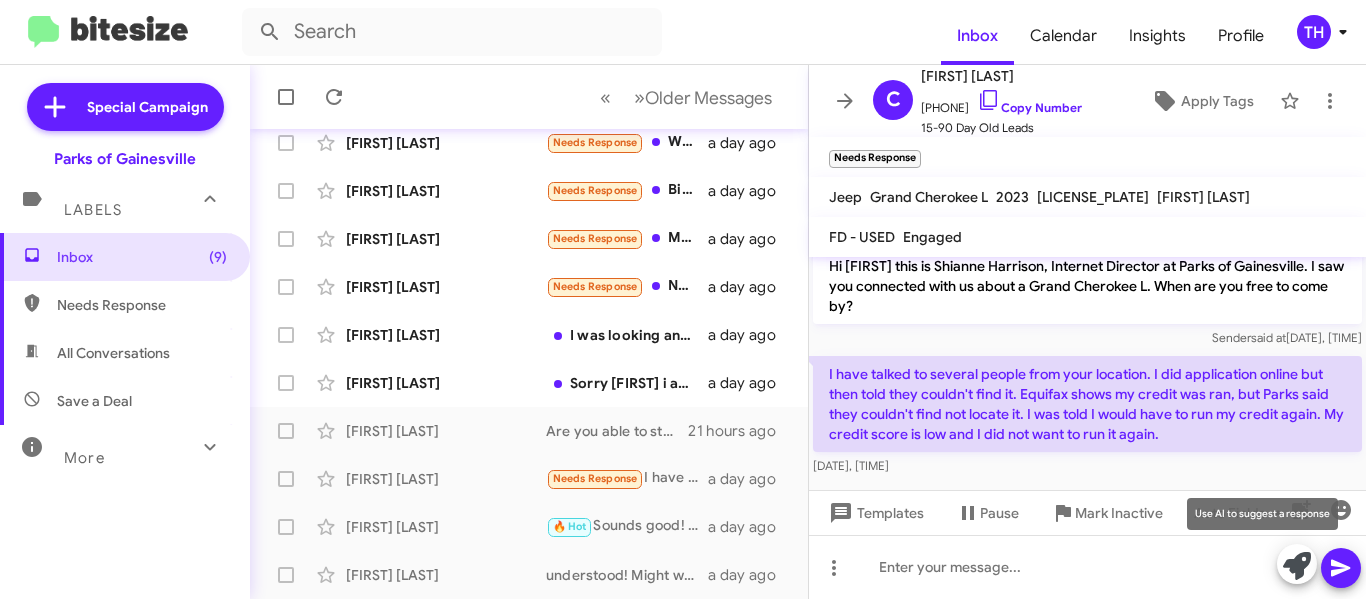 click 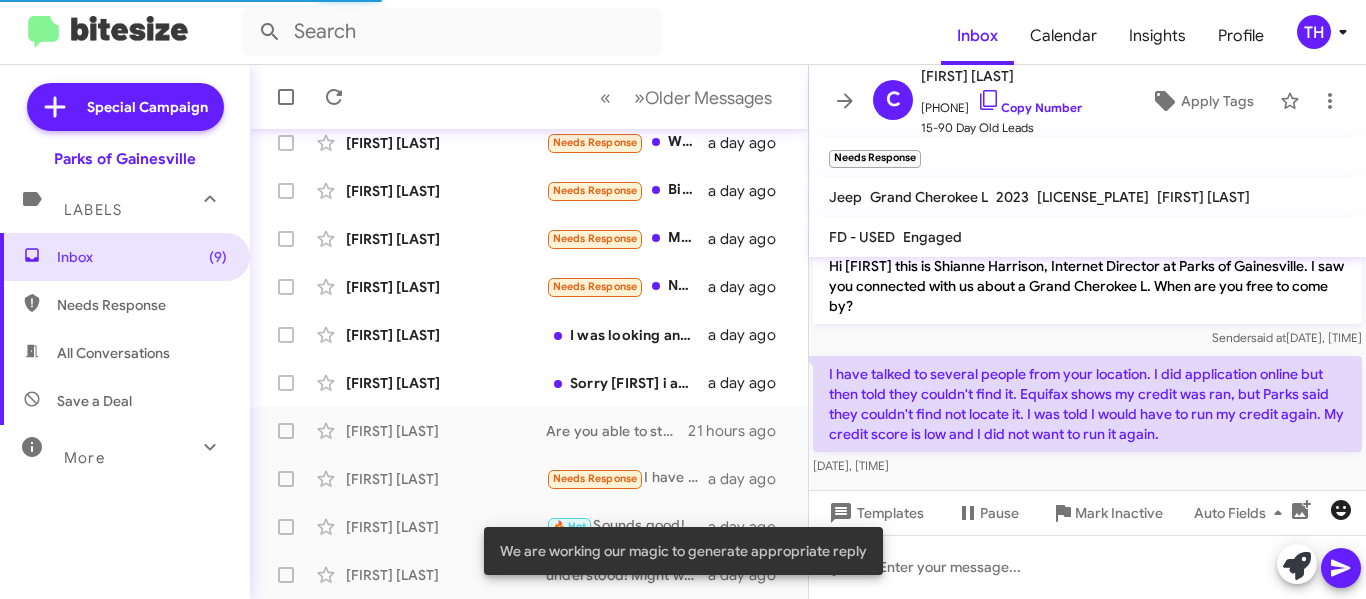 scroll, scrollTop: 31, scrollLeft: 0, axis: vertical 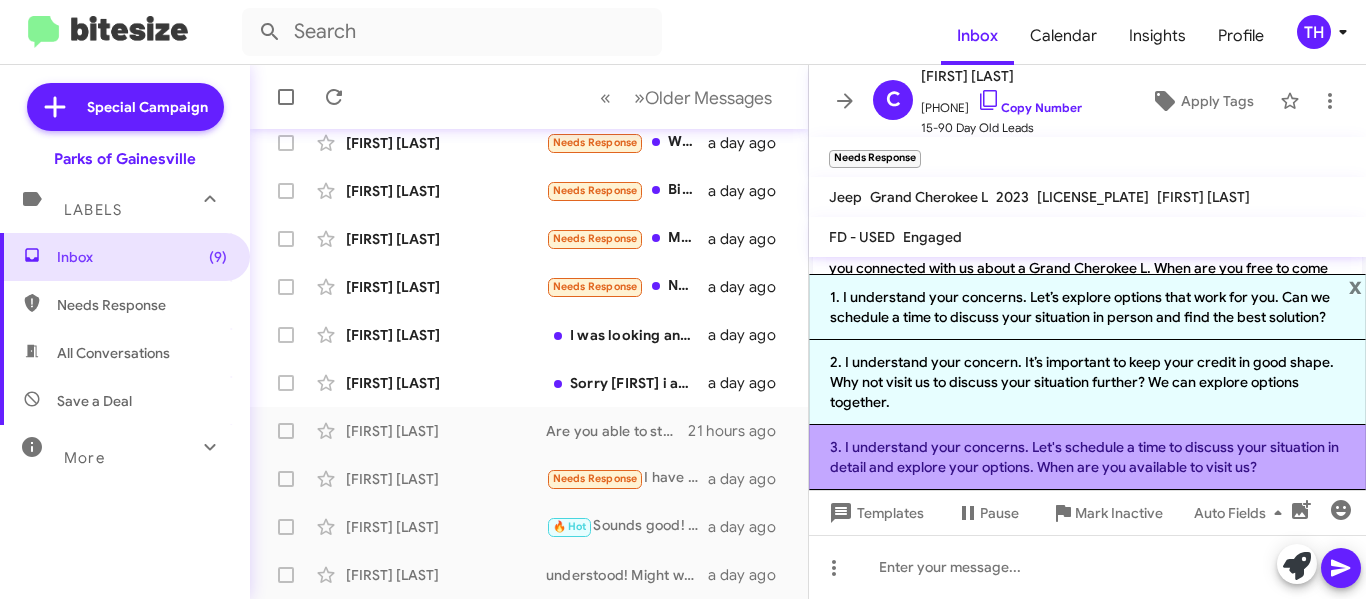 click on "3. I understand your concerns. Let's schedule a time to discuss your situation in detail and explore your options. When are you available to visit us?" 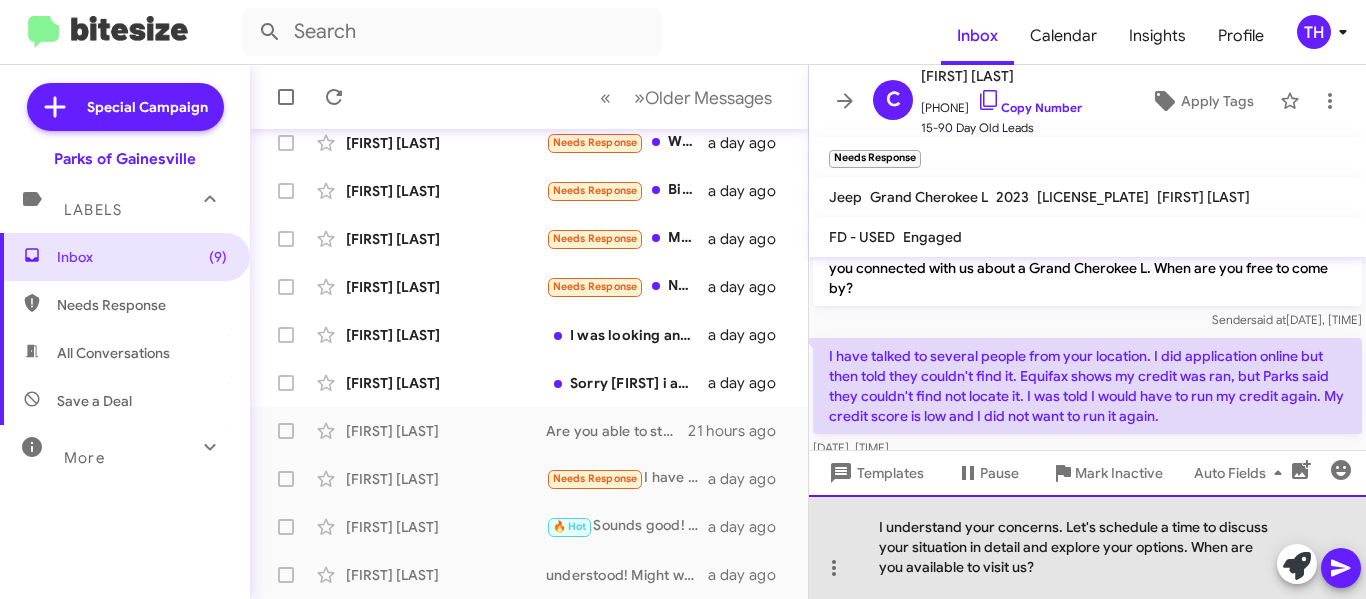 drag, startPoint x: 1079, startPoint y: 526, endPoint x: 1106, endPoint y: 539, distance: 29.966648 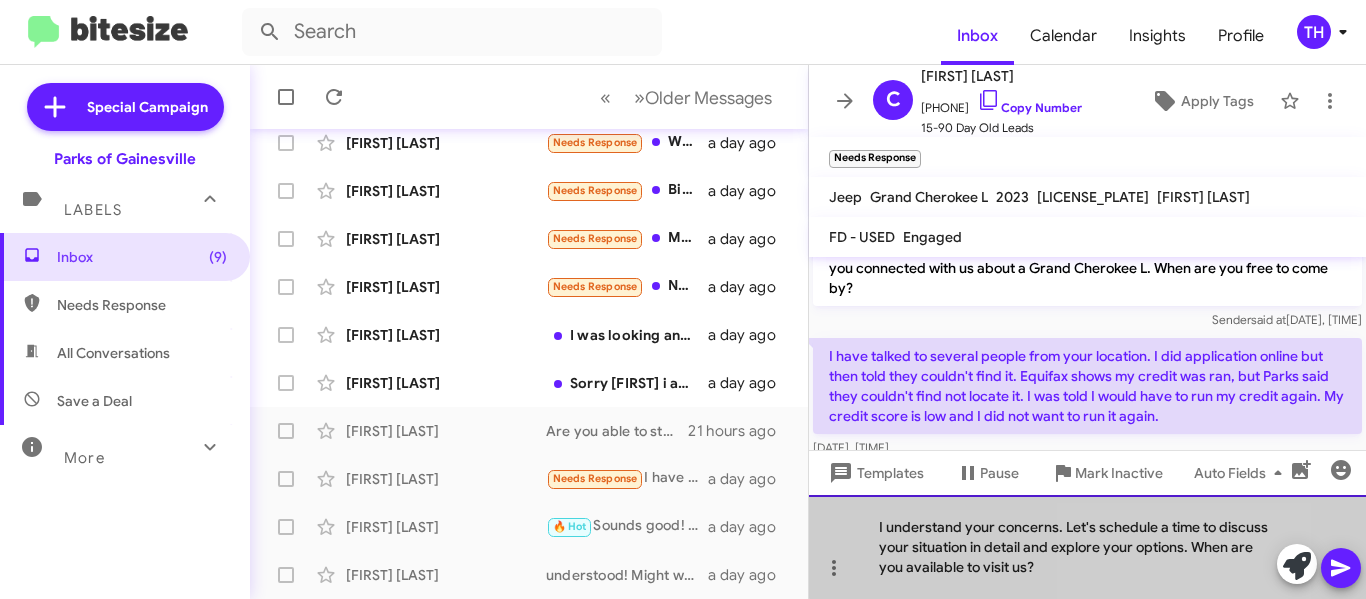 click on "I understand your concerns. Let's schedule a time to discuss your situation in detail and explore your options. When are you available to visit us?" 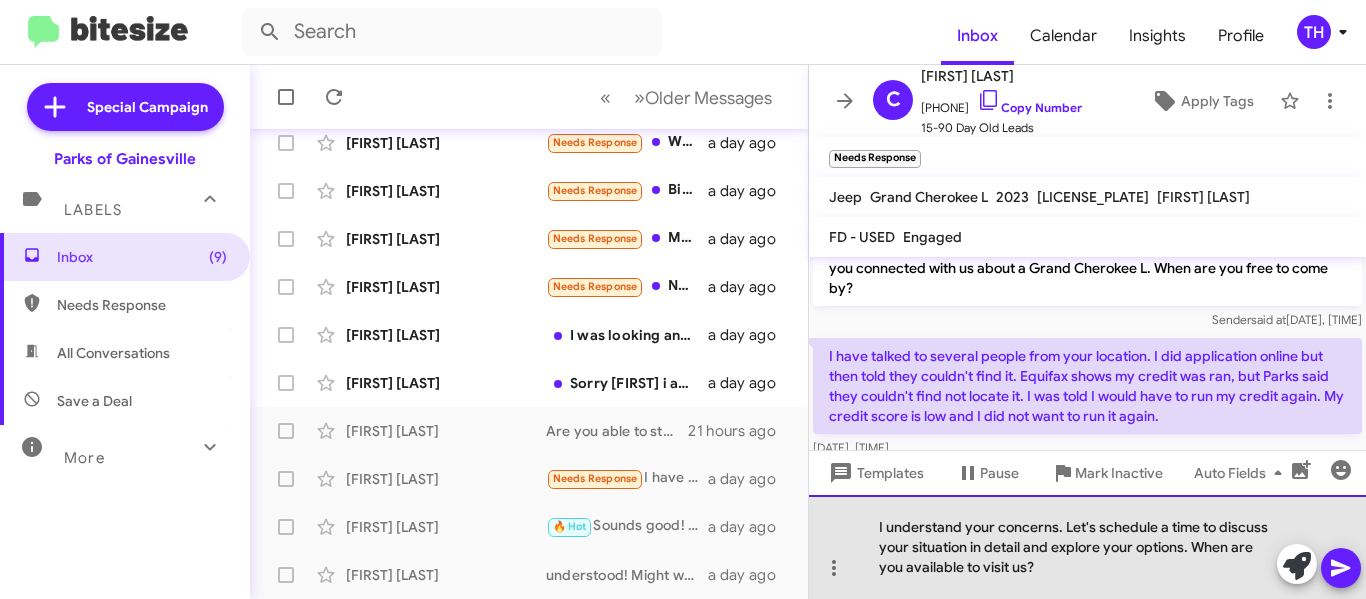 drag, startPoint x: 1070, startPoint y: 564, endPoint x: 1064, endPoint y: 523, distance: 41.4367 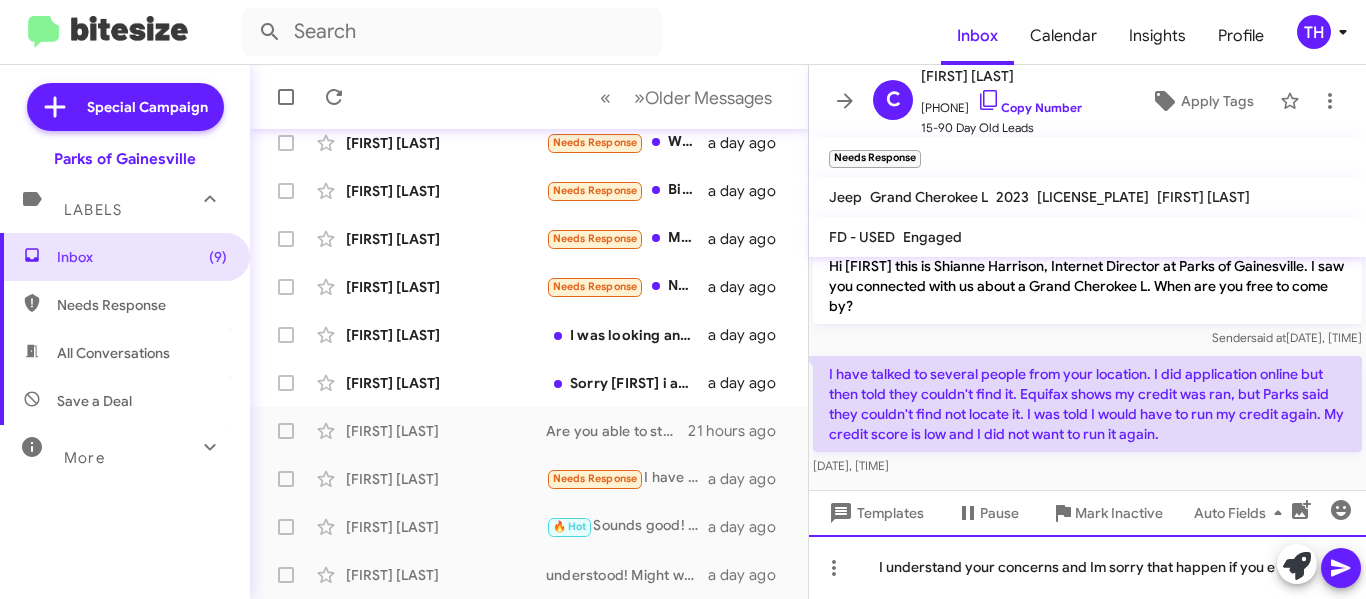scroll, scrollTop: 31, scrollLeft: 0, axis: vertical 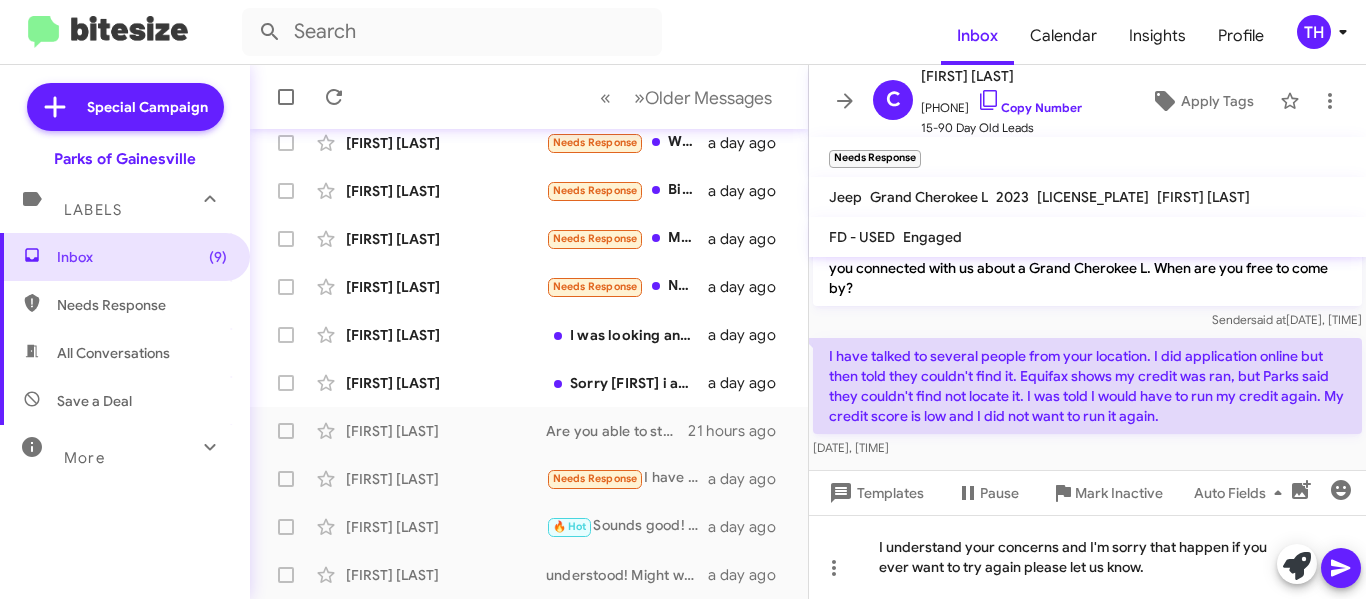 click 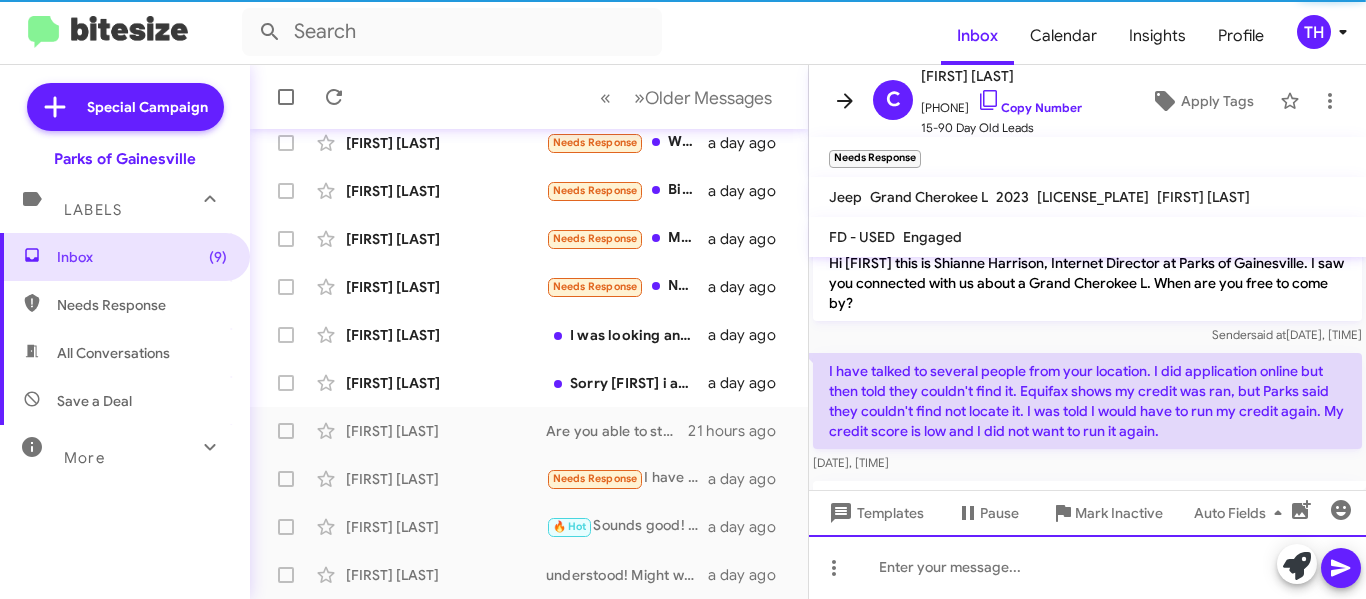 scroll, scrollTop: 111, scrollLeft: 0, axis: vertical 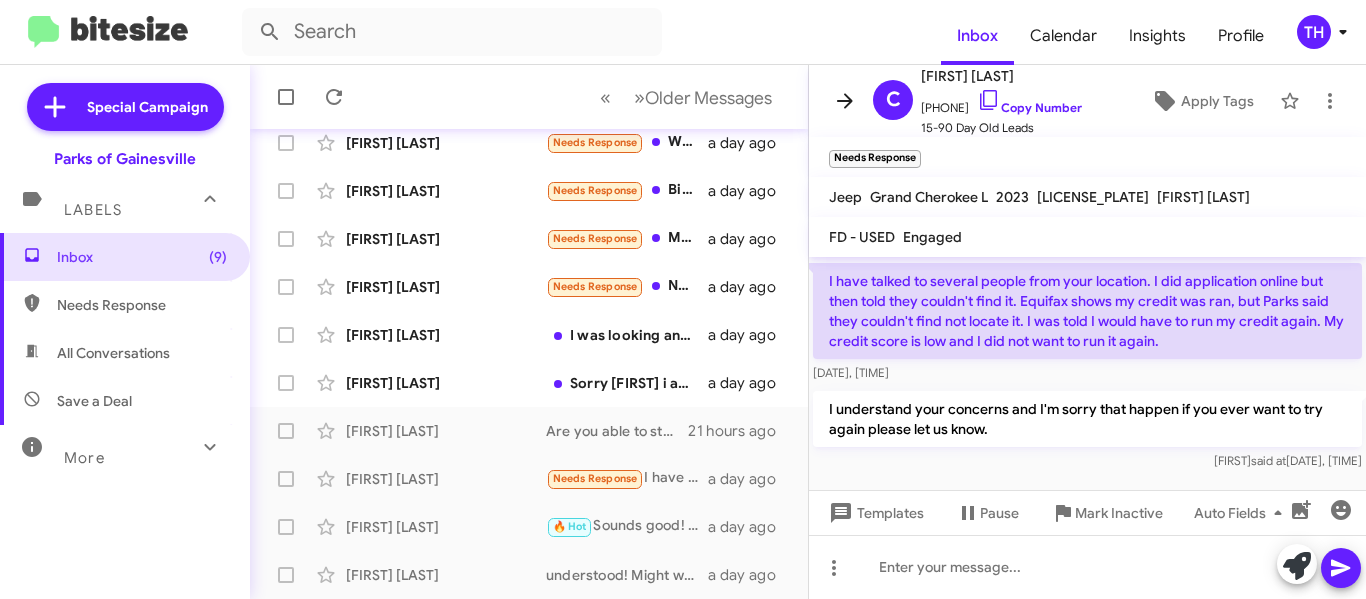 click 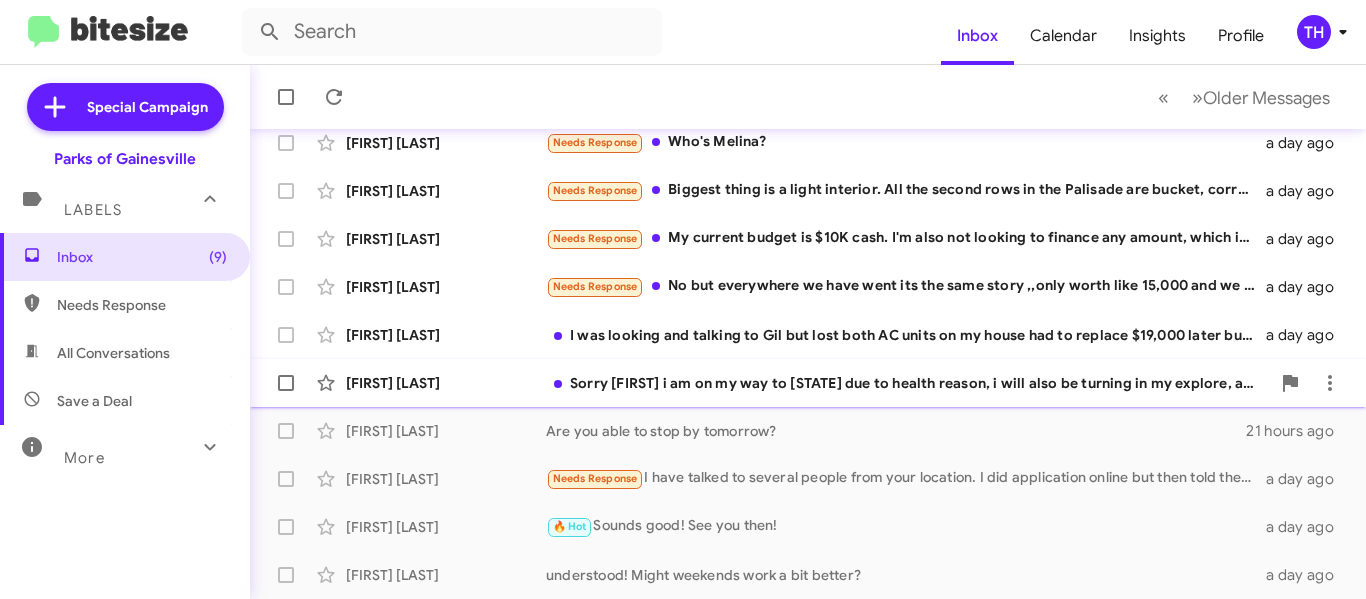 click on "[FIRST] [LAST]" 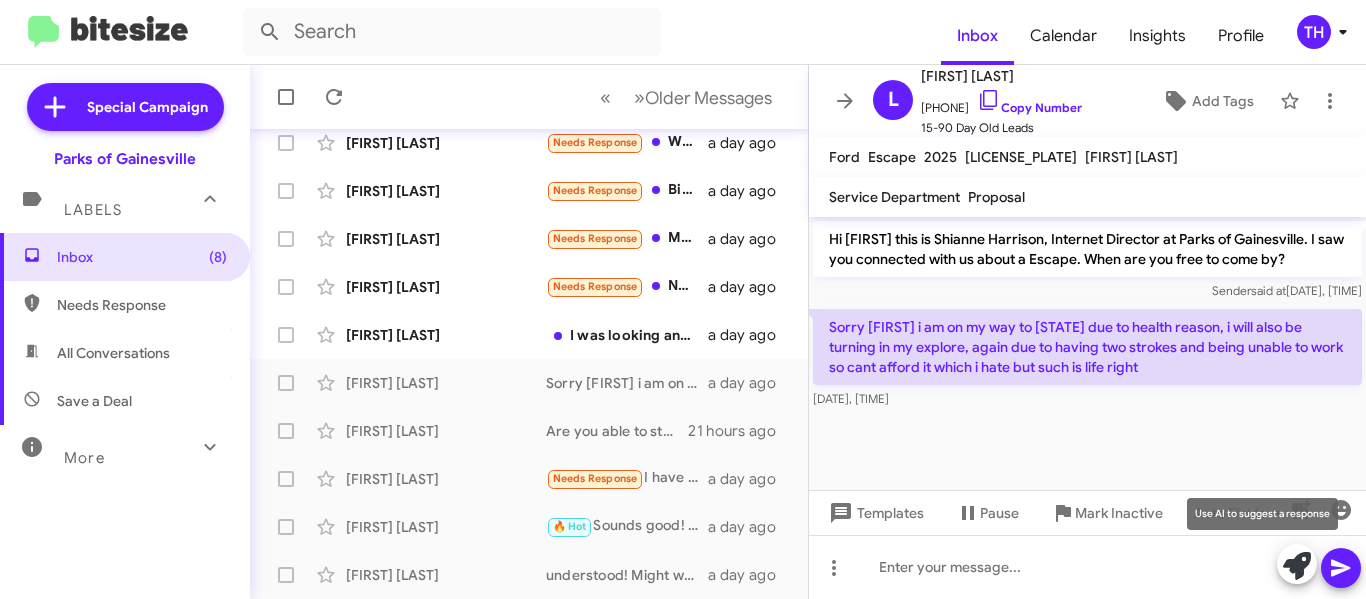 click 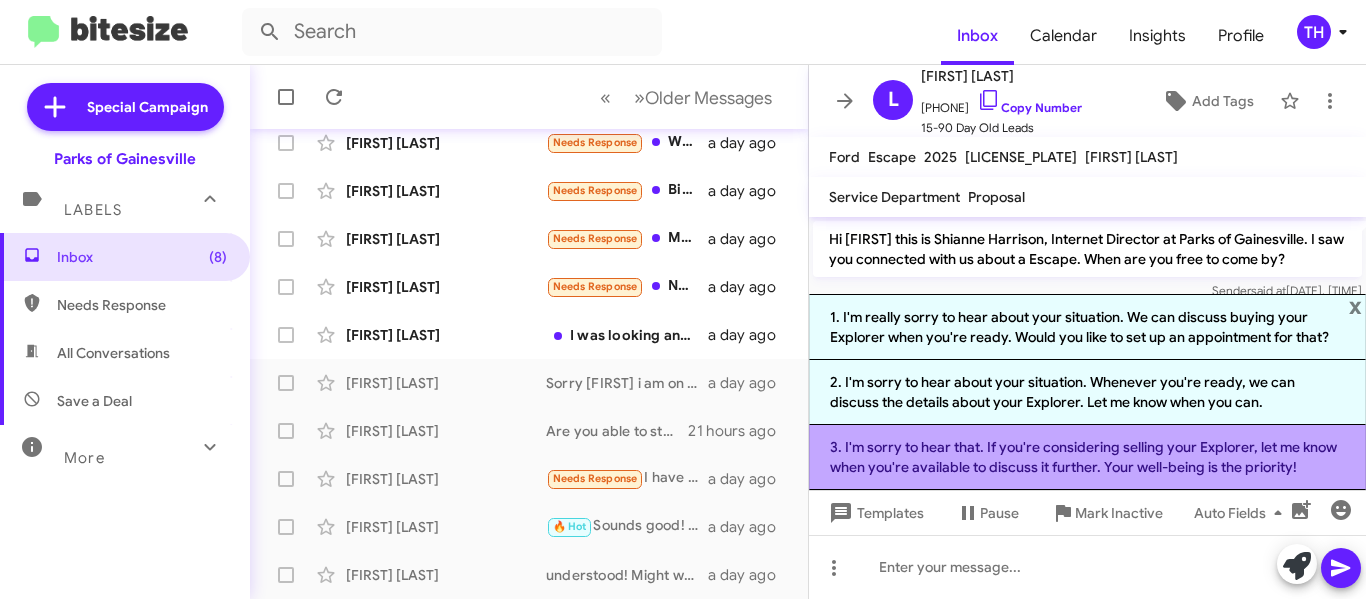 click on "3. I'm sorry to hear that. If you're considering selling your Explorer, let me know when you're available to discuss it further. Your well-being is the priority!" 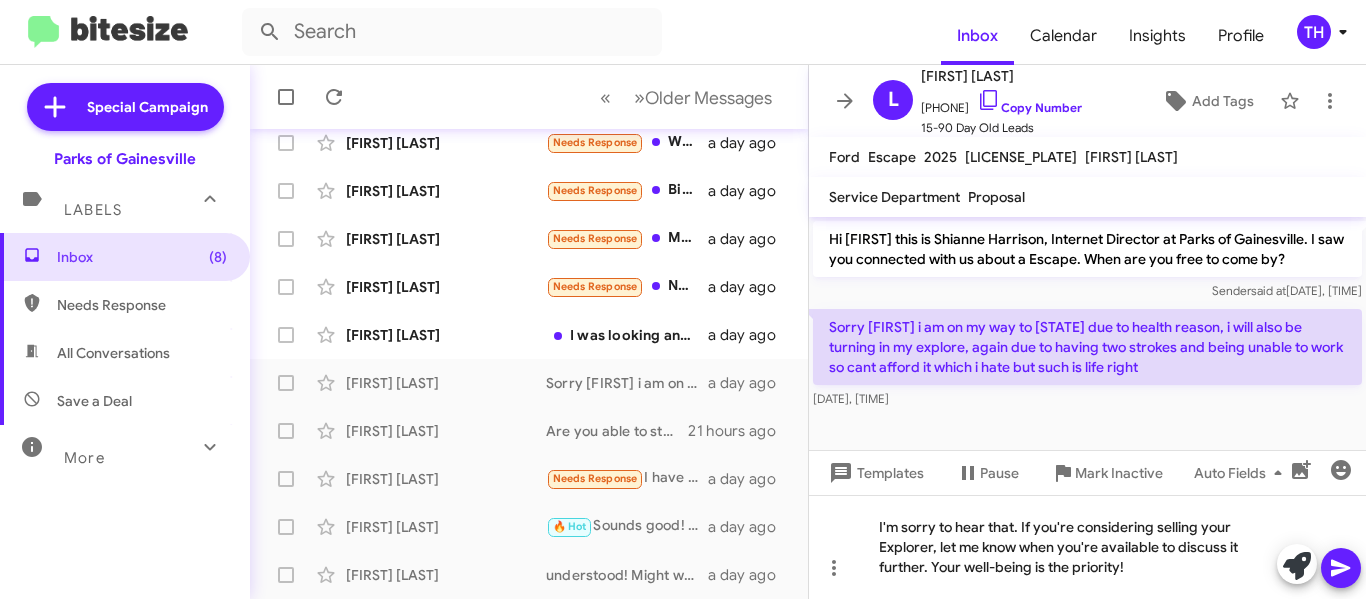 click 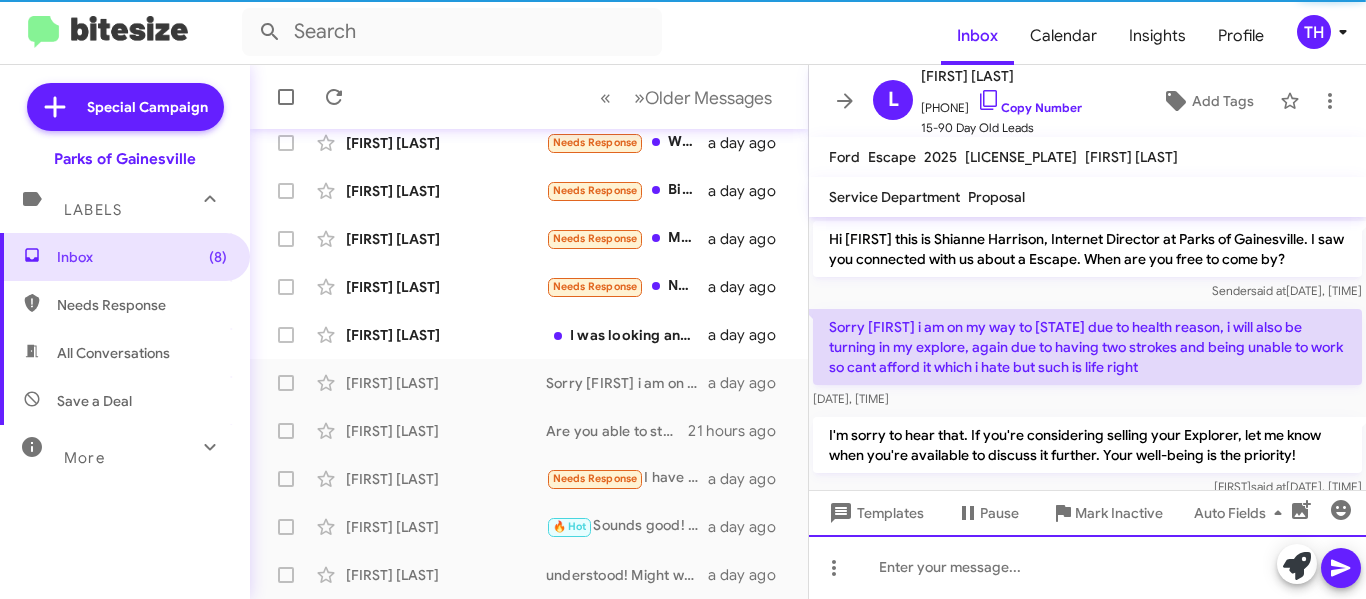 scroll, scrollTop: 31, scrollLeft: 0, axis: vertical 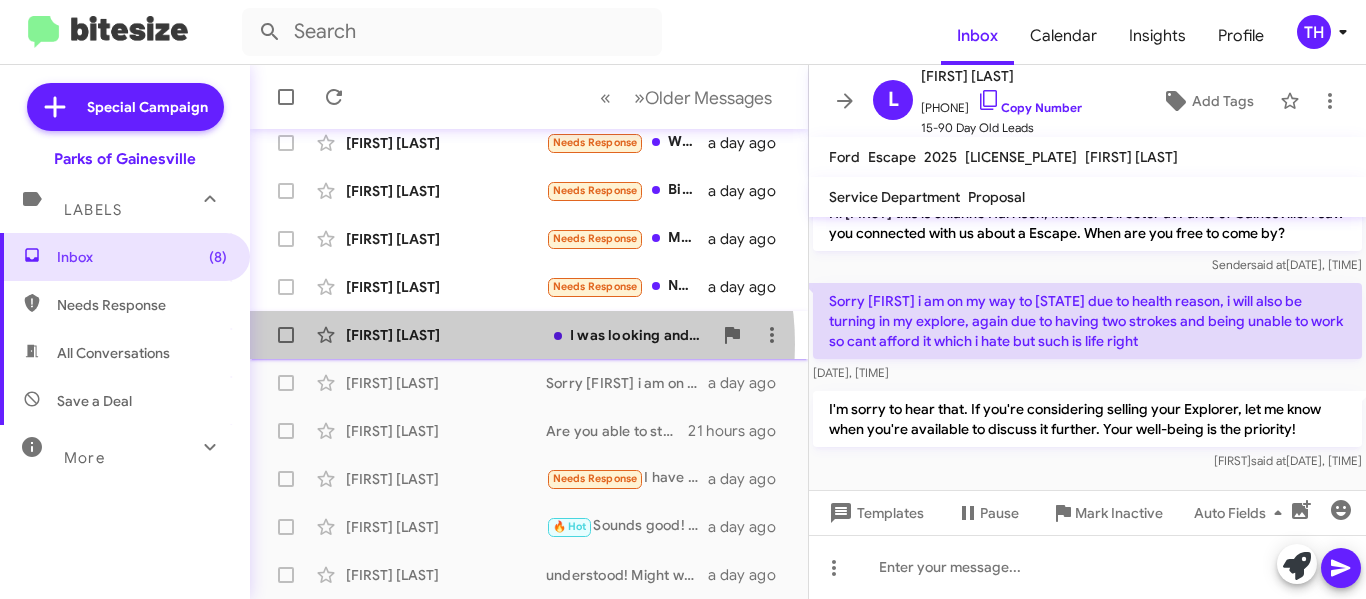 click on "[FIRST] [LAST]" 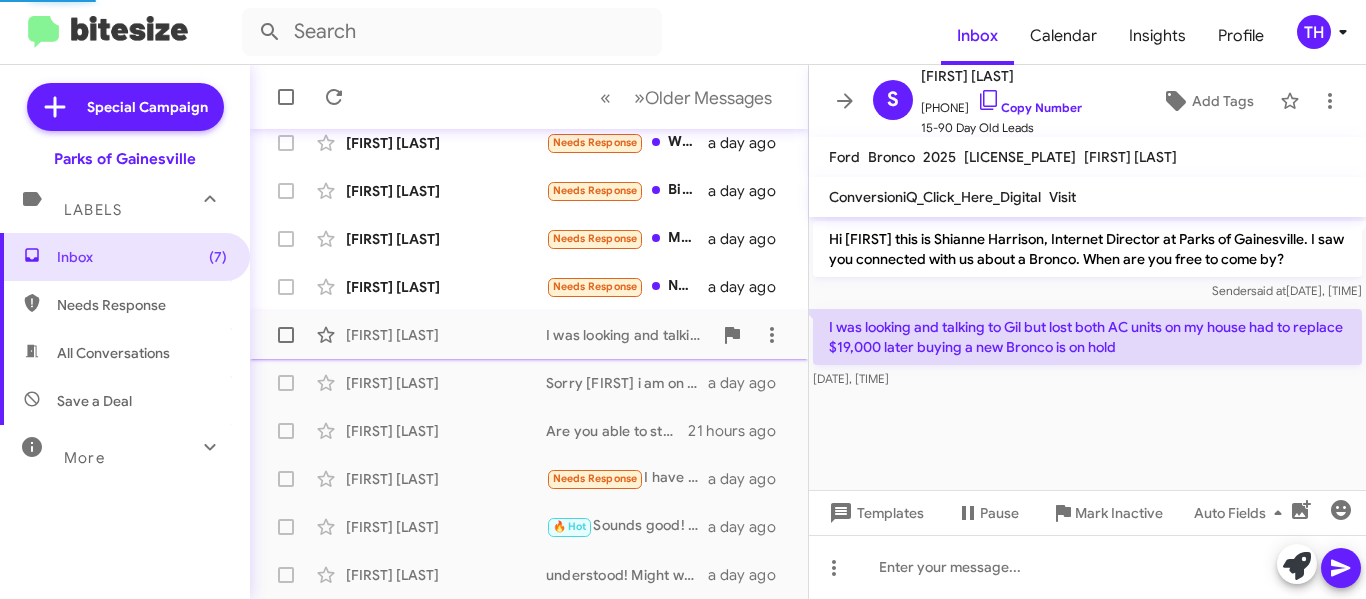 scroll, scrollTop: 0, scrollLeft: 0, axis: both 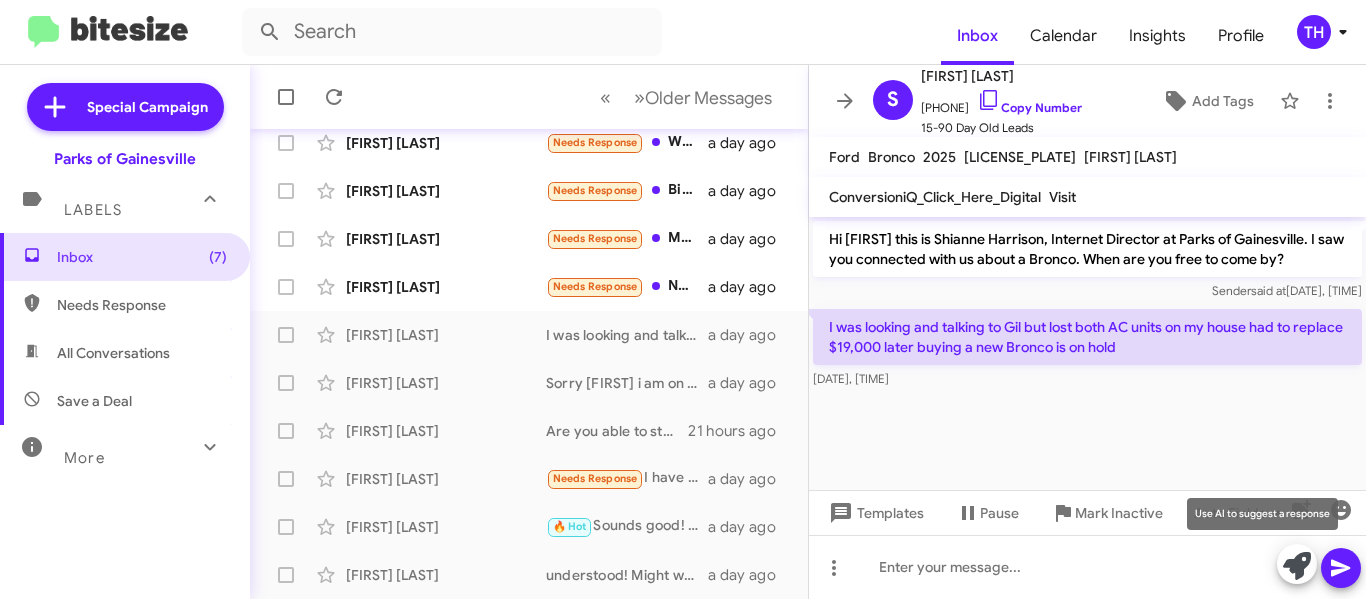 click 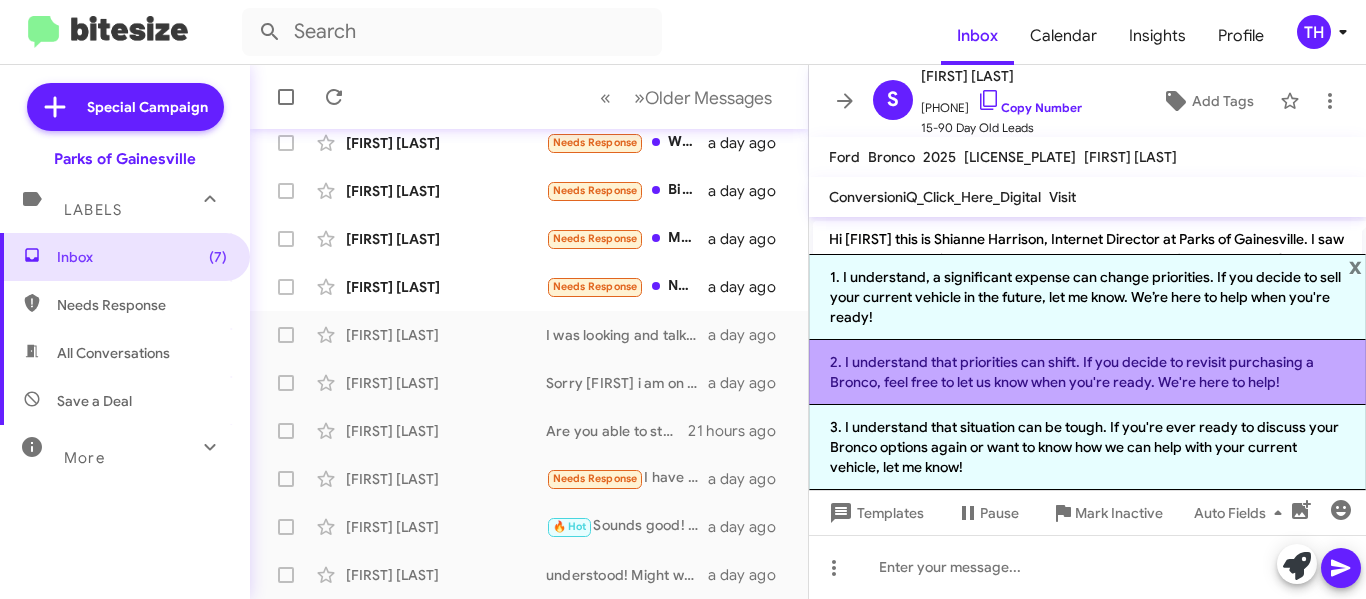 click on "2. I understand that priorities can shift. If you decide to revisit purchasing a Bronco, feel free to let us know when you're ready. We're here to help!" 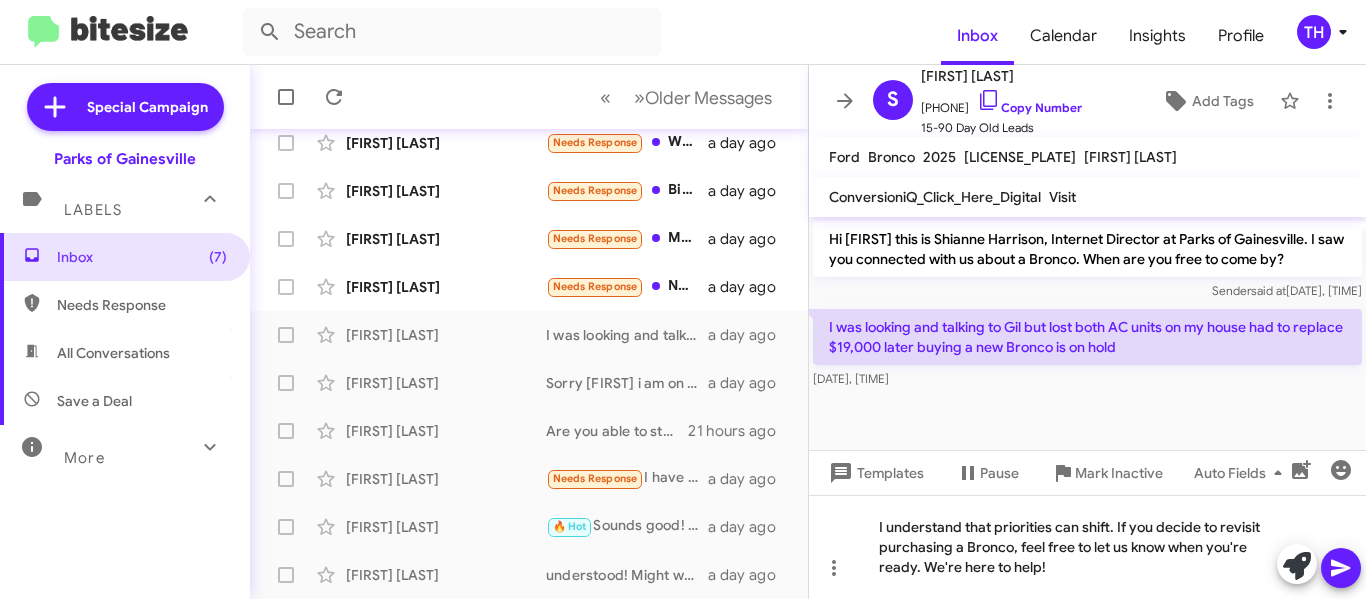 click 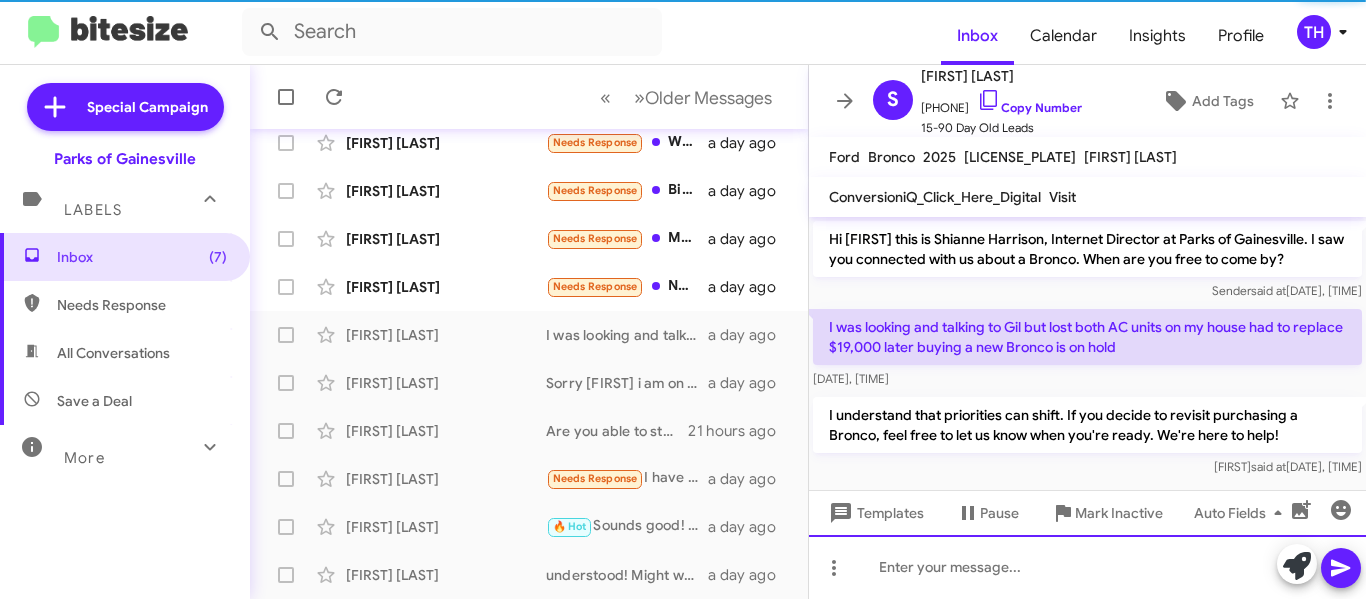 scroll, scrollTop: 11, scrollLeft: 0, axis: vertical 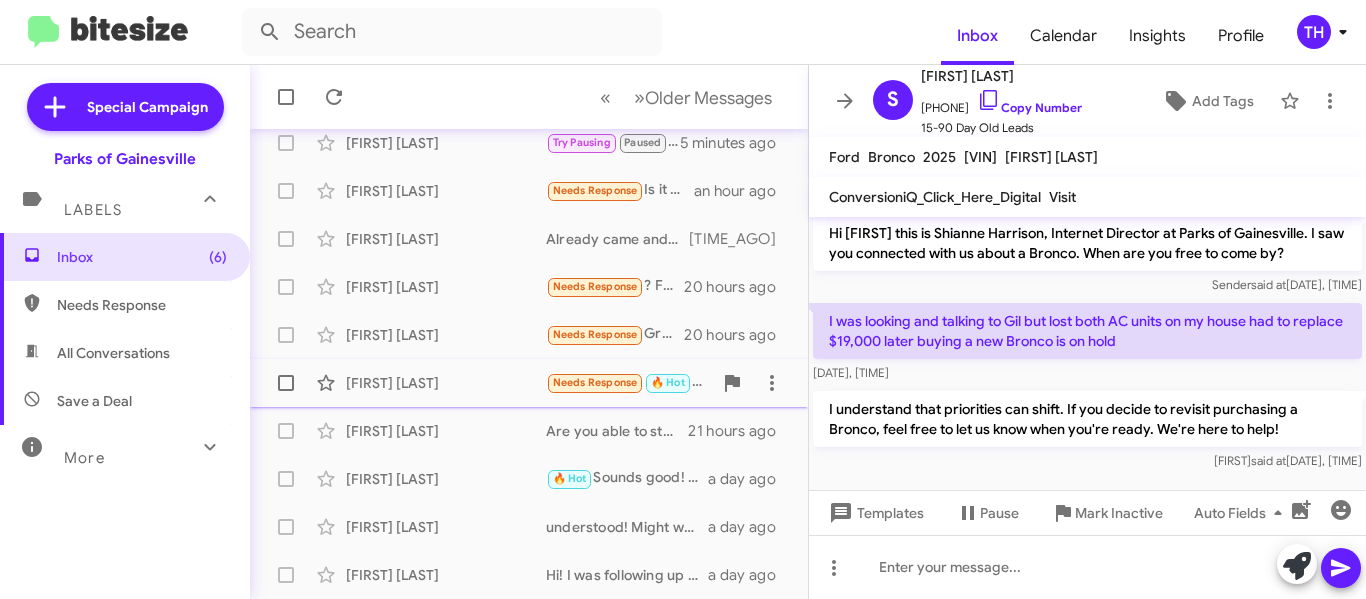 click on "[FIRST] [LAST]" 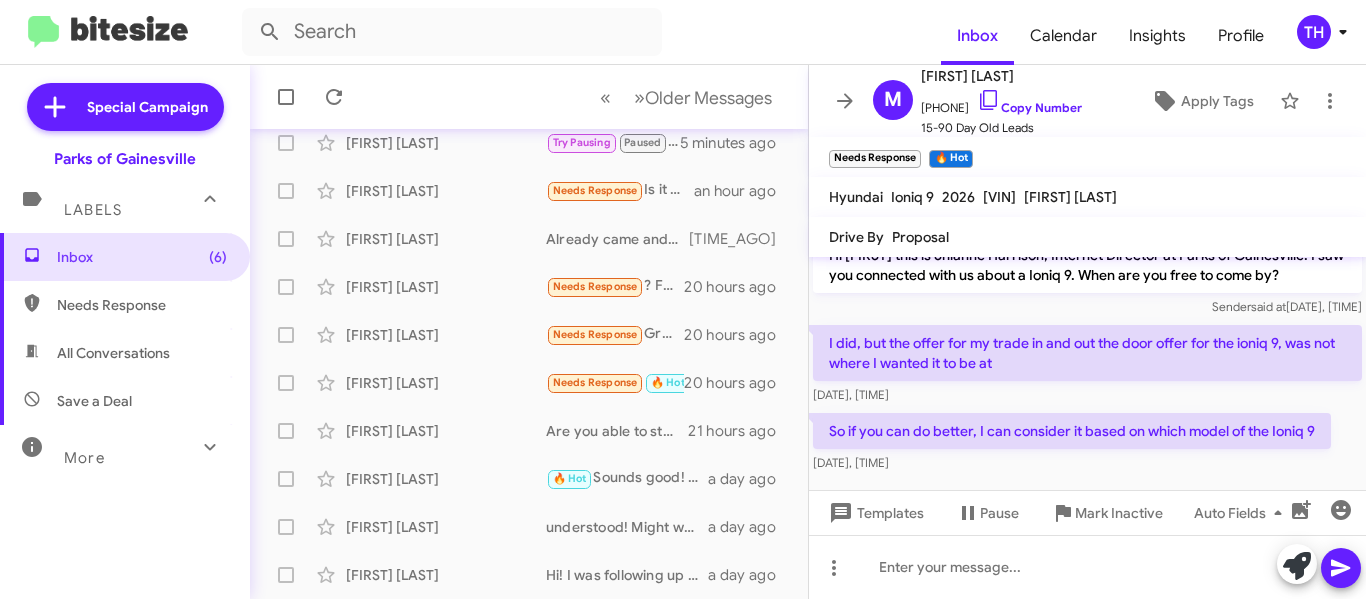 scroll, scrollTop: 31, scrollLeft: 0, axis: vertical 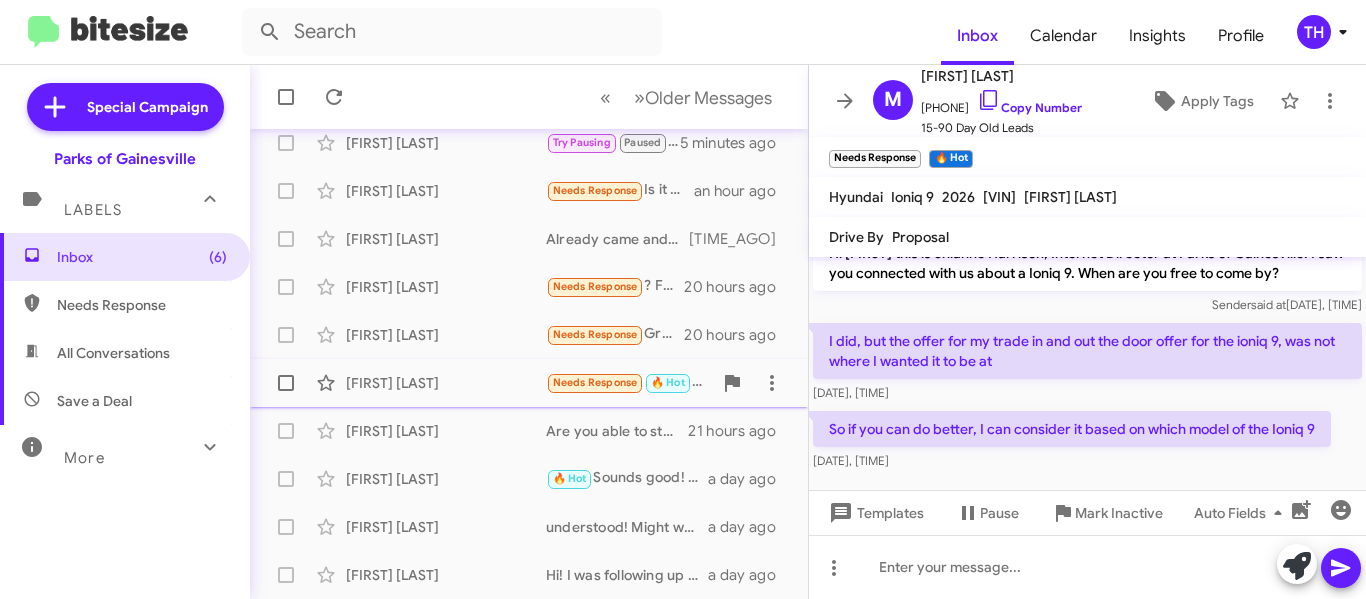 click on "[FIRST] [LAST]" 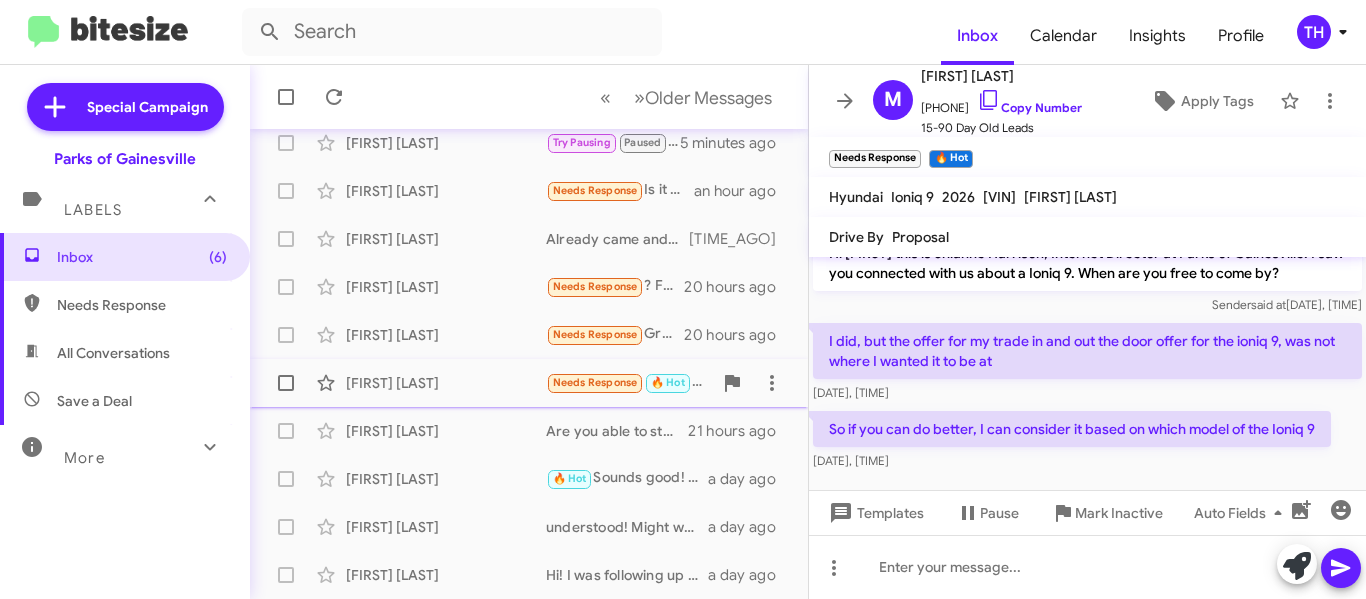 click on "[FIRST] [LAST]" 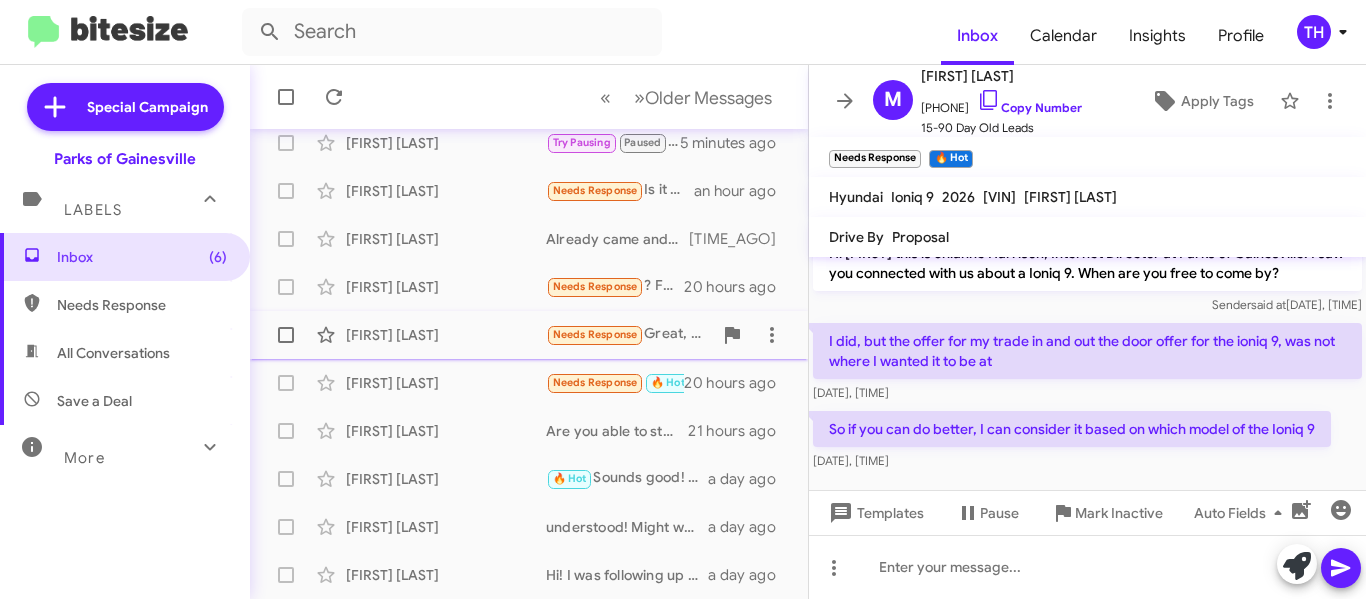 click on "[FIRST] [LAST]" 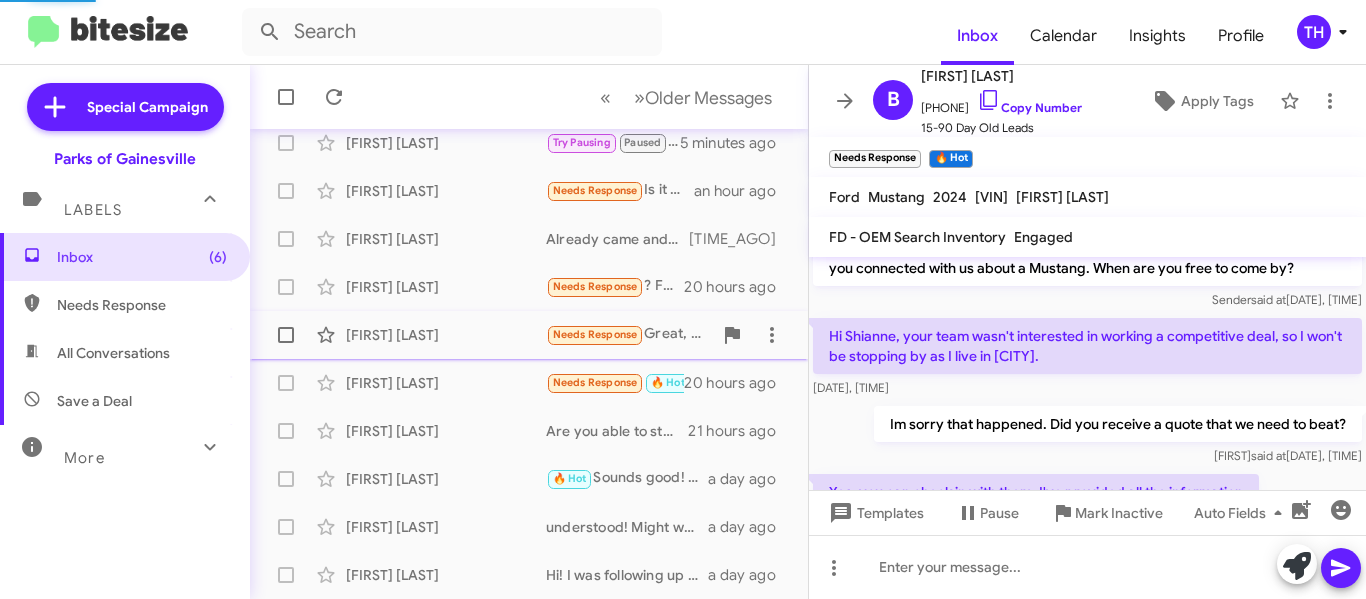 scroll, scrollTop: 274, scrollLeft: 0, axis: vertical 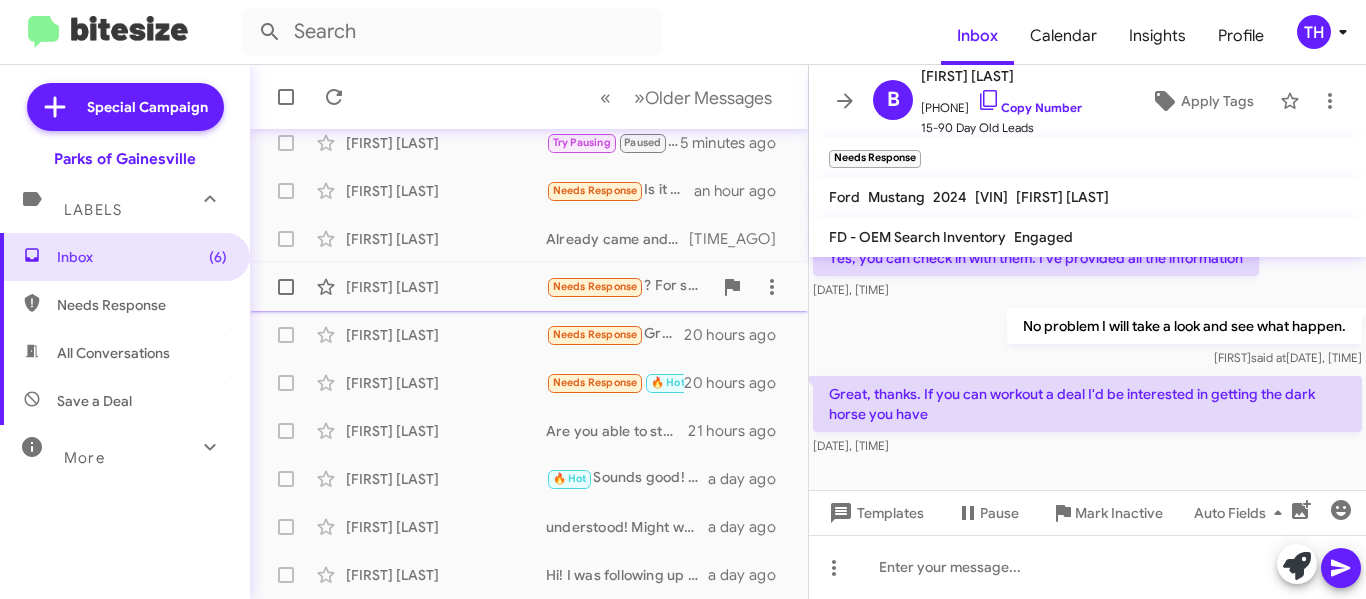 click on "[FIRST] [LAST]" 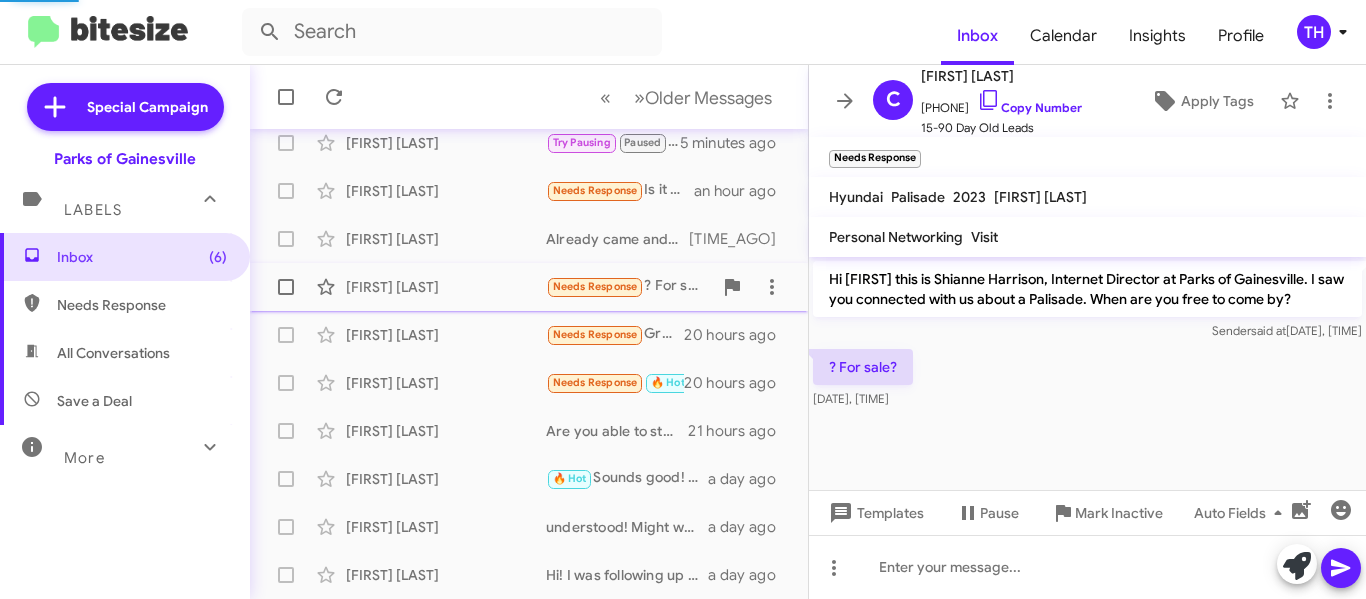 scroll, scrollTop: 0, scrollLeft: 0, axis: both 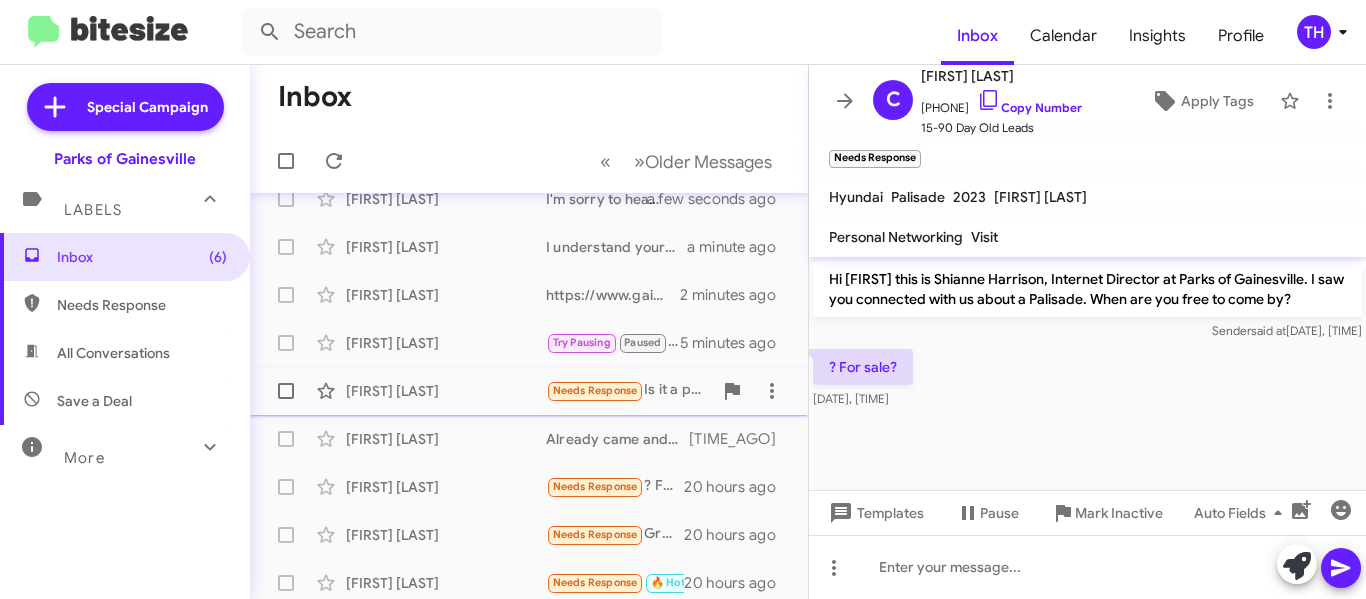 click on "[FIRST] [LAST]" 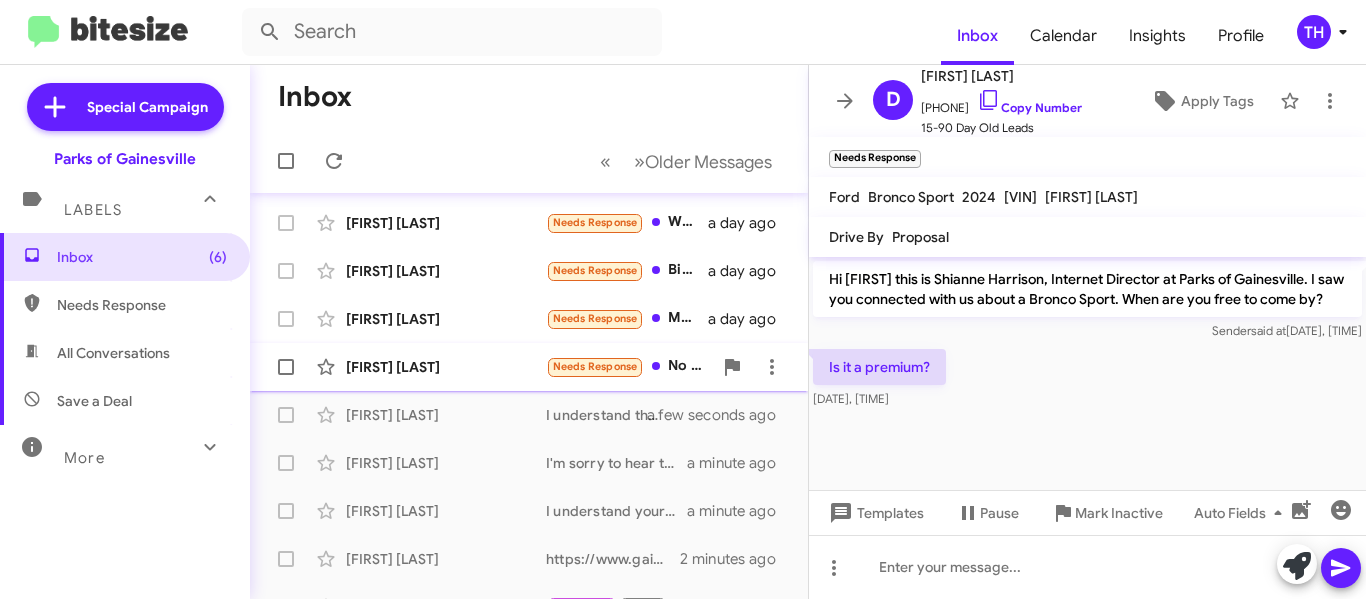 scroll, scrollTop: 62, scrollLeft: 0, axis: vertical 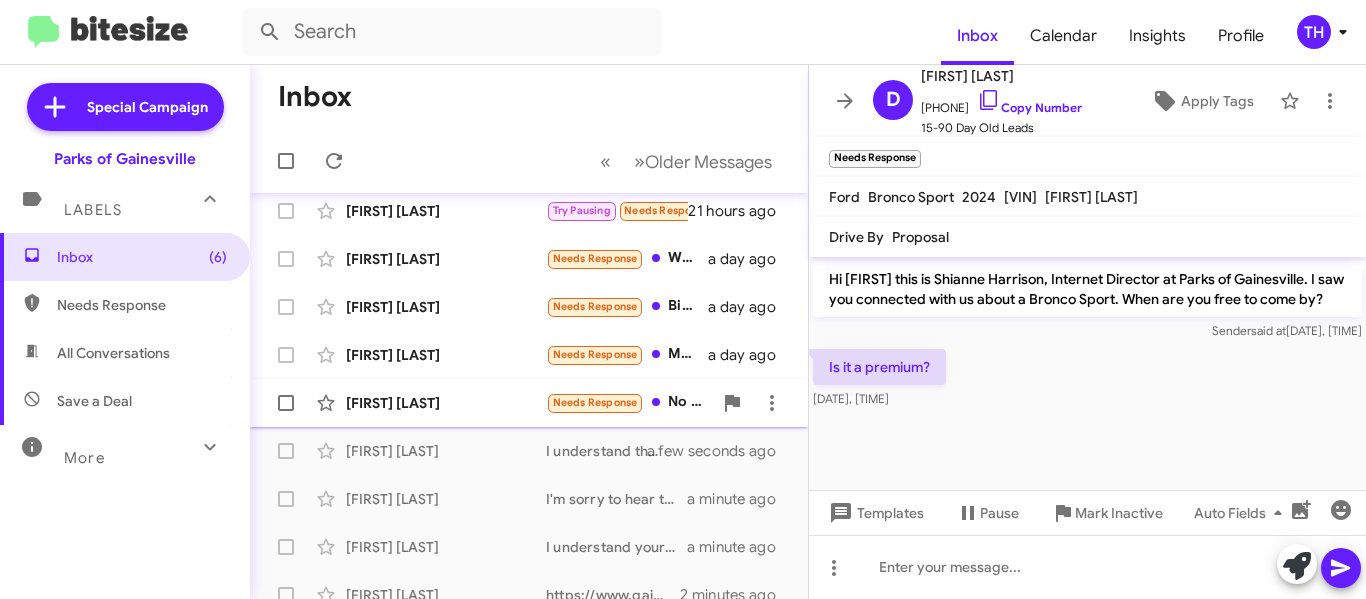 click on "[FIRST] [LAST]" 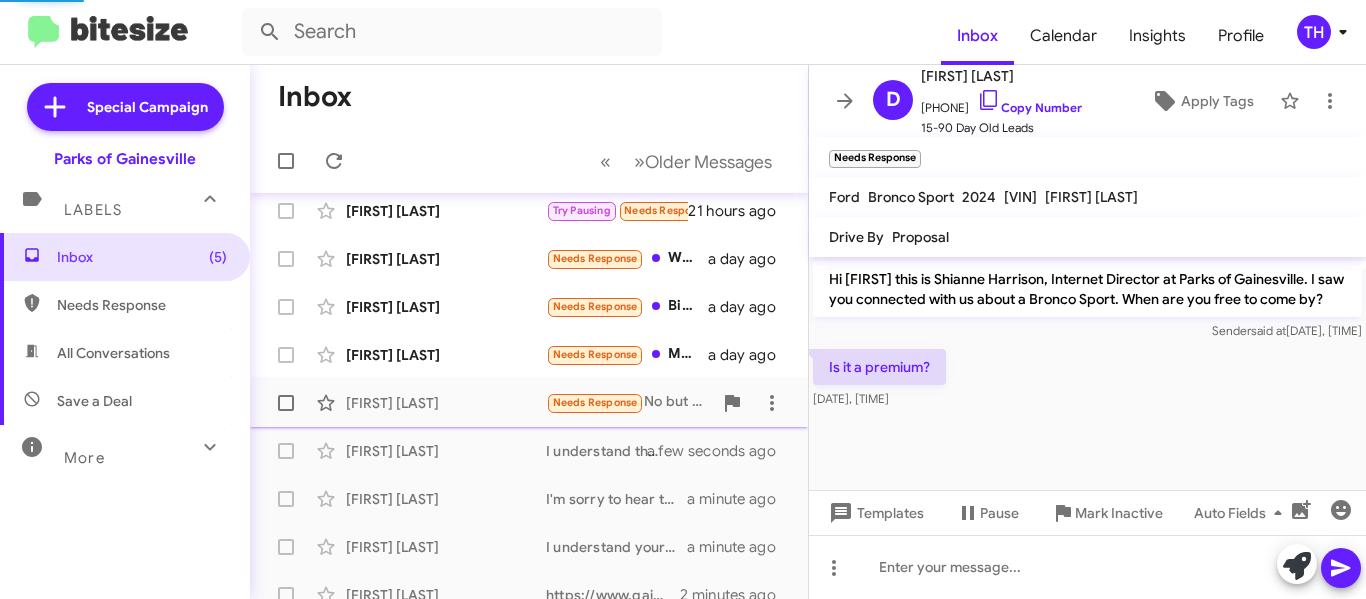 scroll, scrollTop: 125, scrollLeft: 0, axis: vertical 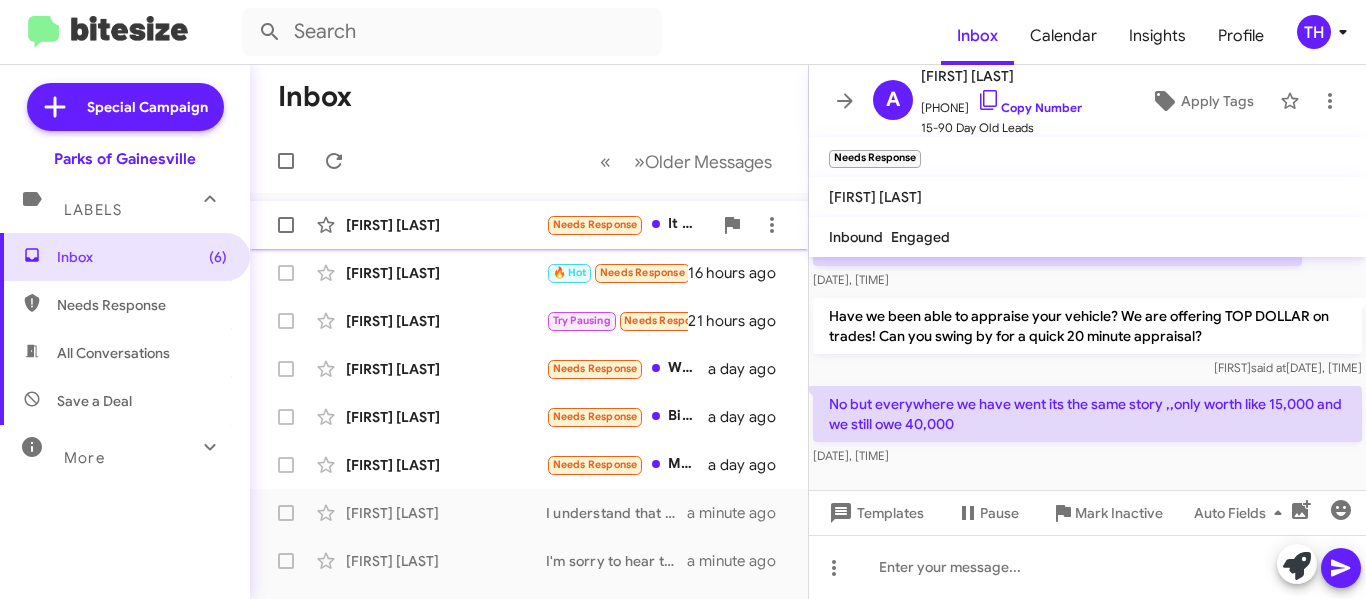 click on "[FIRST] [LAST]" 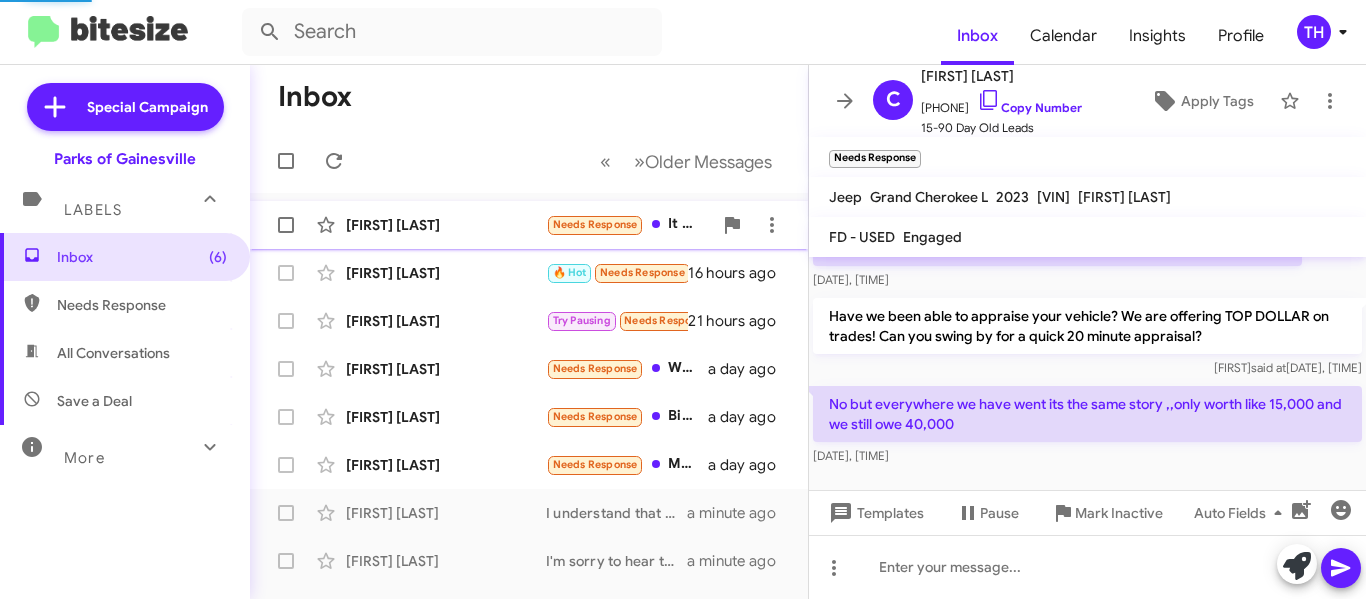 scroll, scrollTop: 205, scrollLeft: 0, axis: vertical 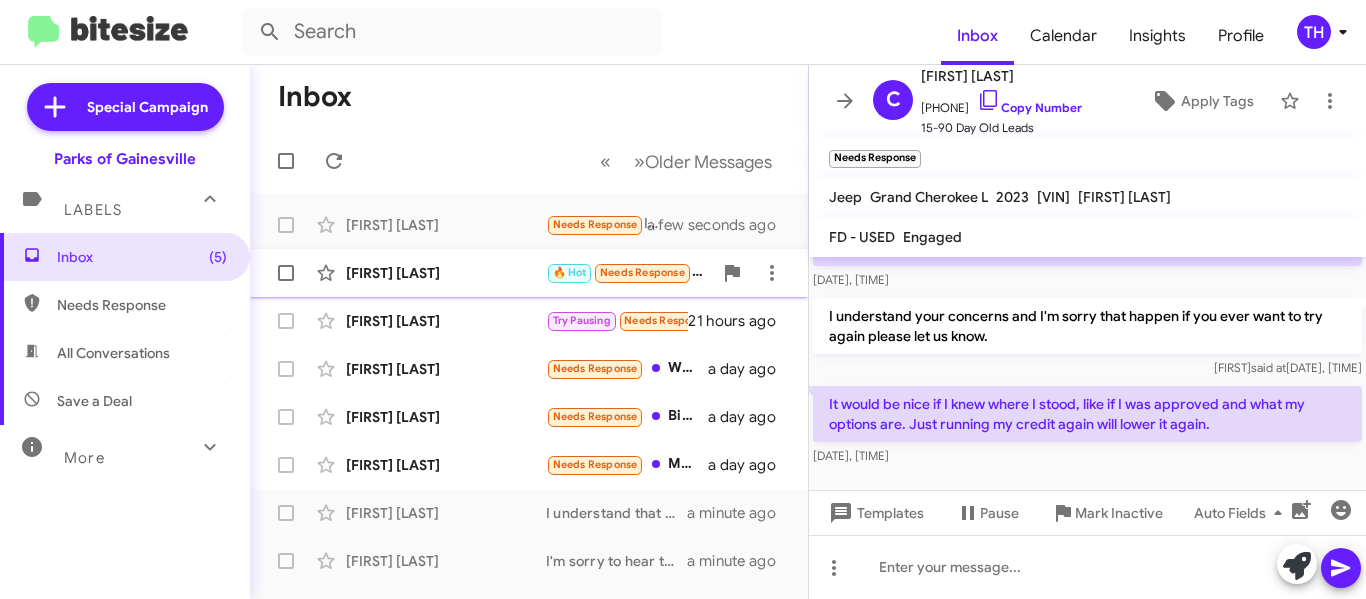 click on "[FIRST] [LAST] 🔥 Hot Needs Response No maxbe another time had some some family matter s arise thk u [TIME_AGO]" 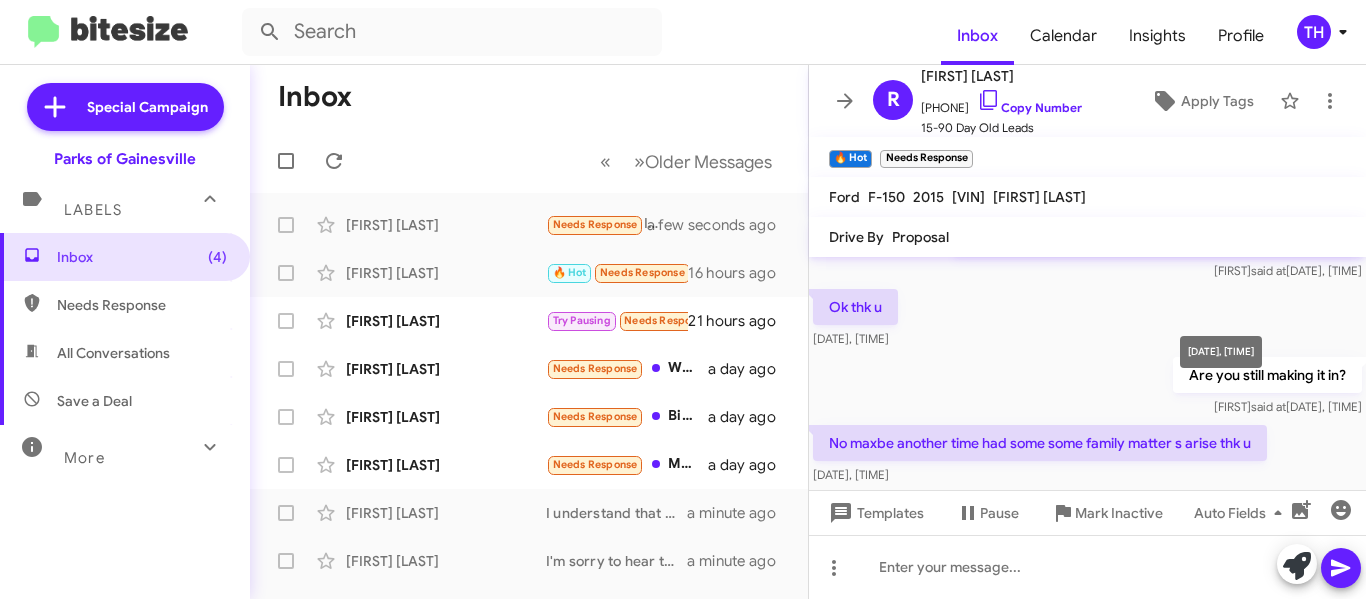 scroll, scrollTop: 458, scrollLeft: 0, axis: vertical 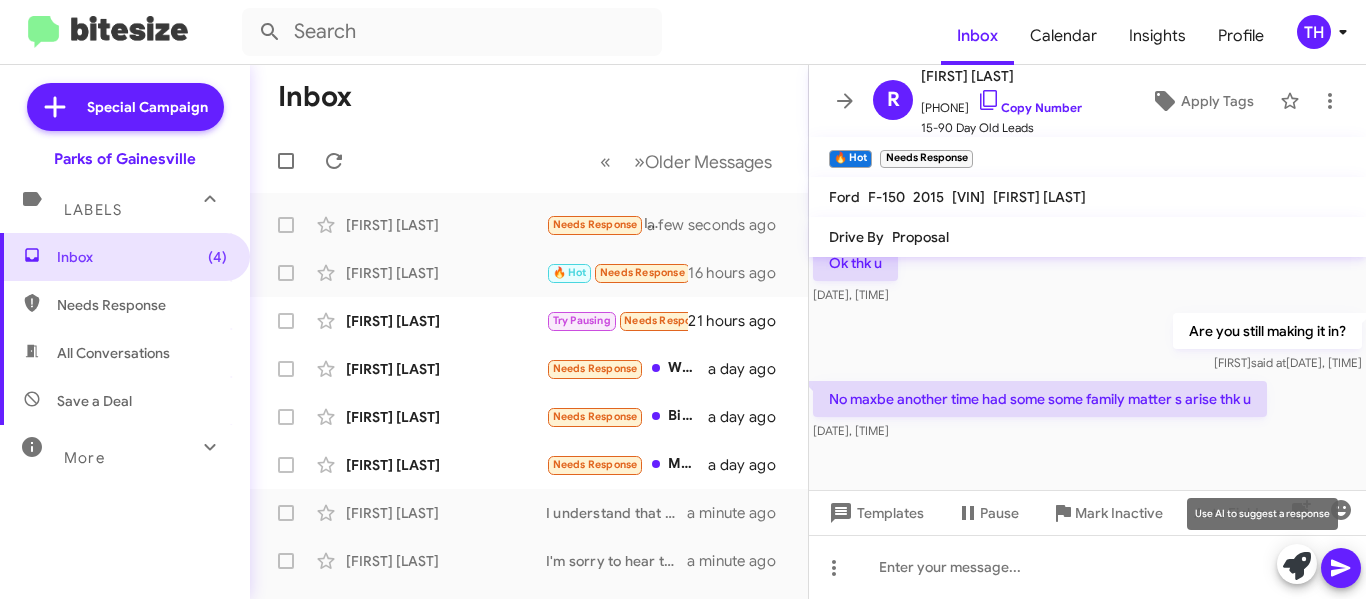 click 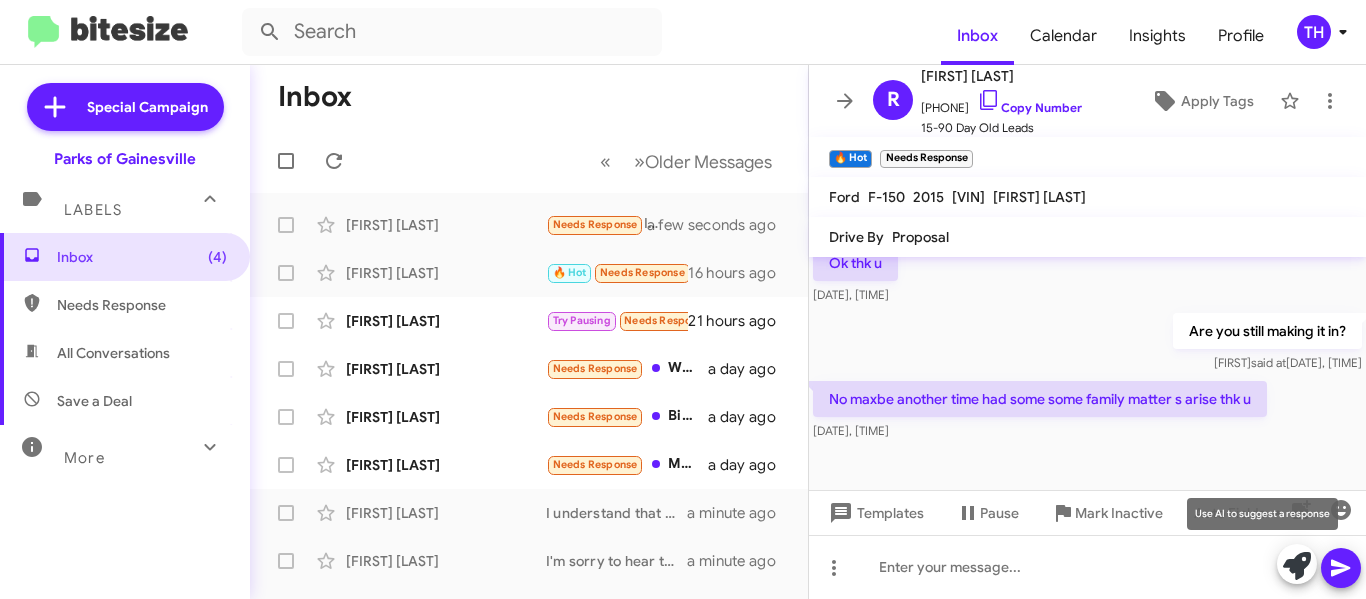 click 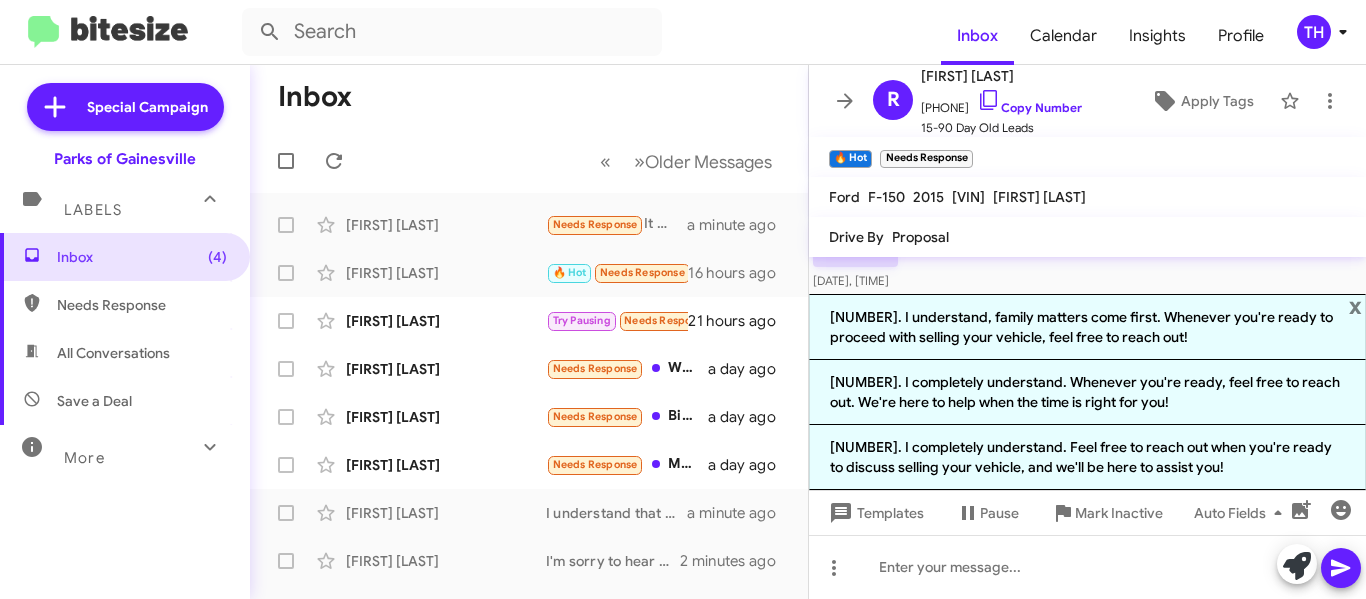 click on "[NUMBER]. I completely understand. Whenever you're ready, feel free to reach out. We're here to help when the time is right for you!" 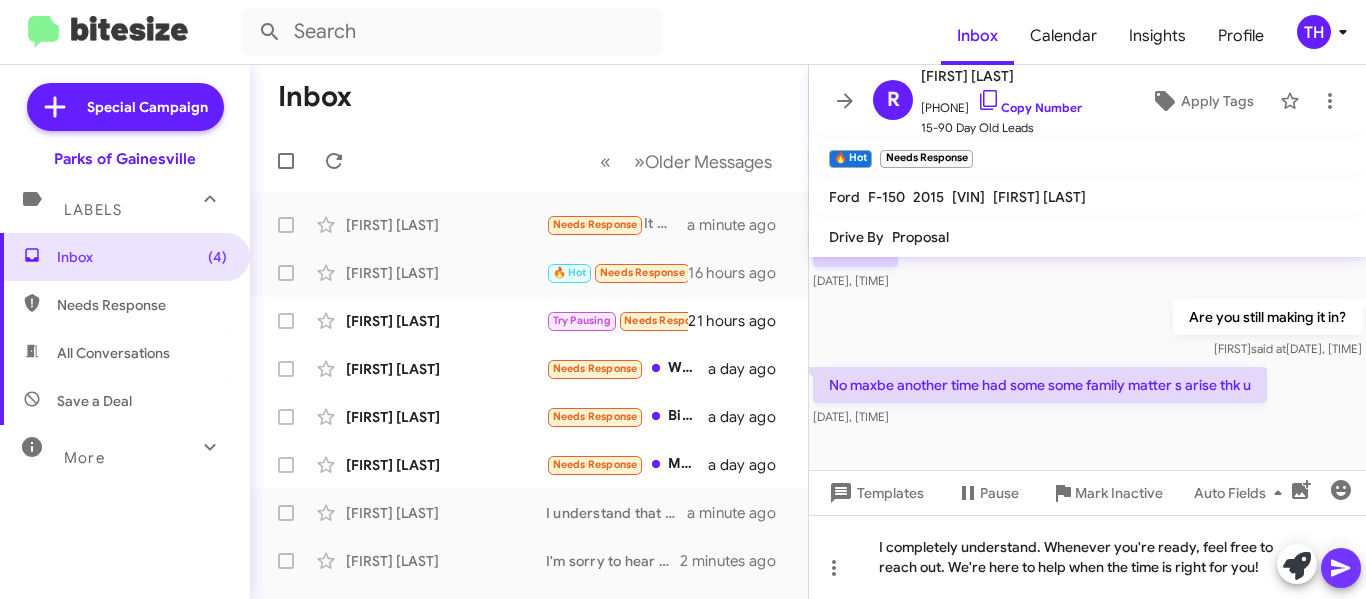 click 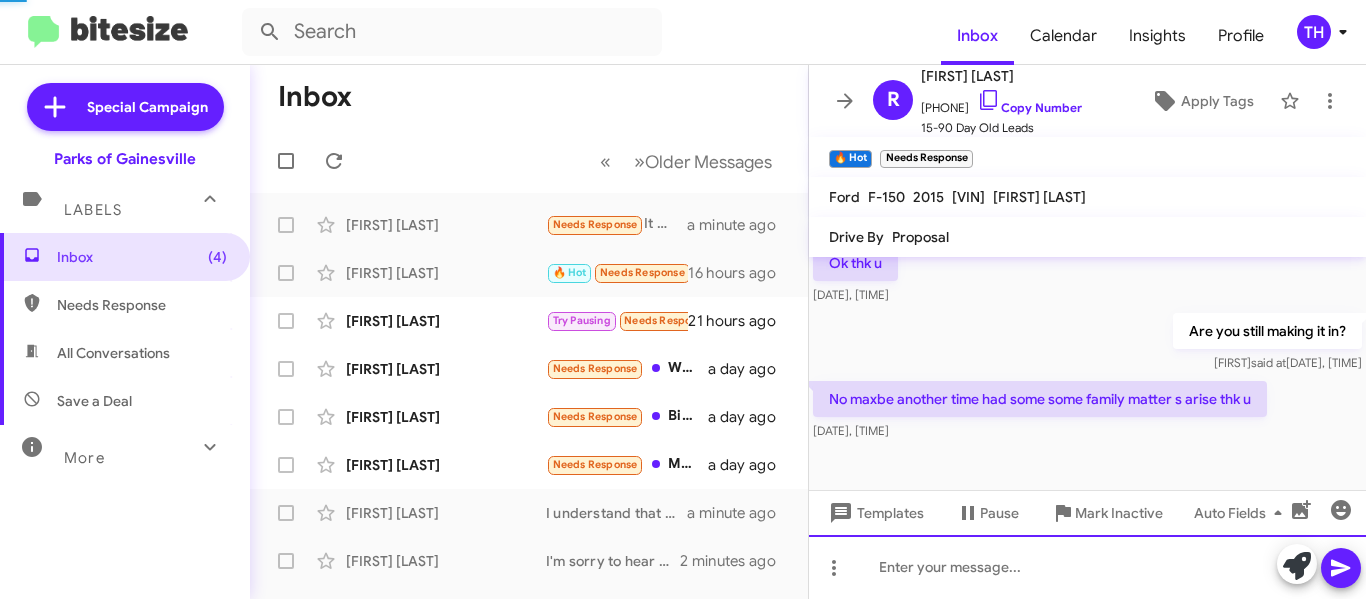 scroll, scrollTop: 0, scrollLeft: 0, axis: both 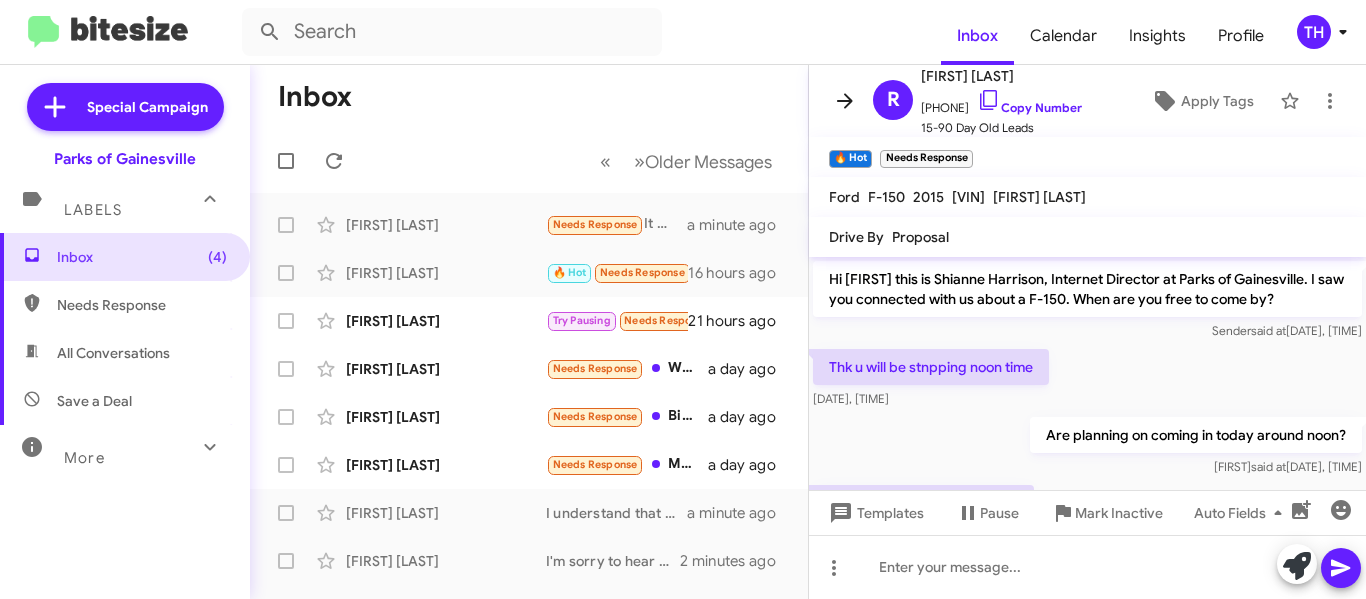 click 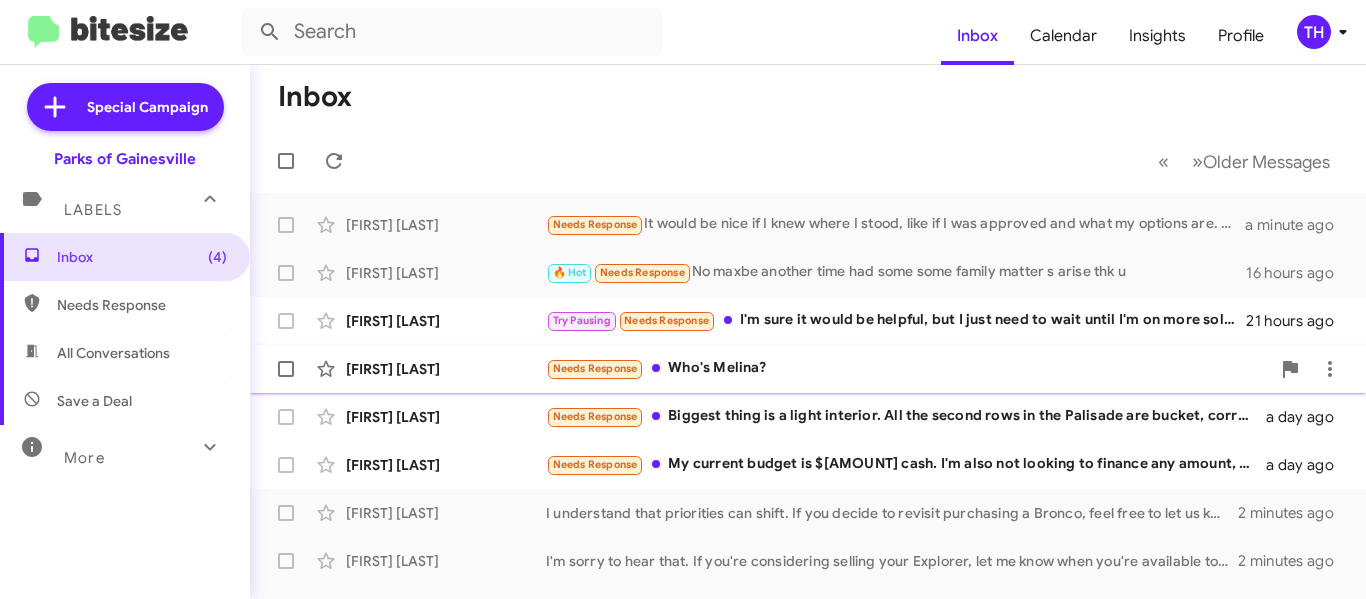 click on "[FIRST] [LAST]" 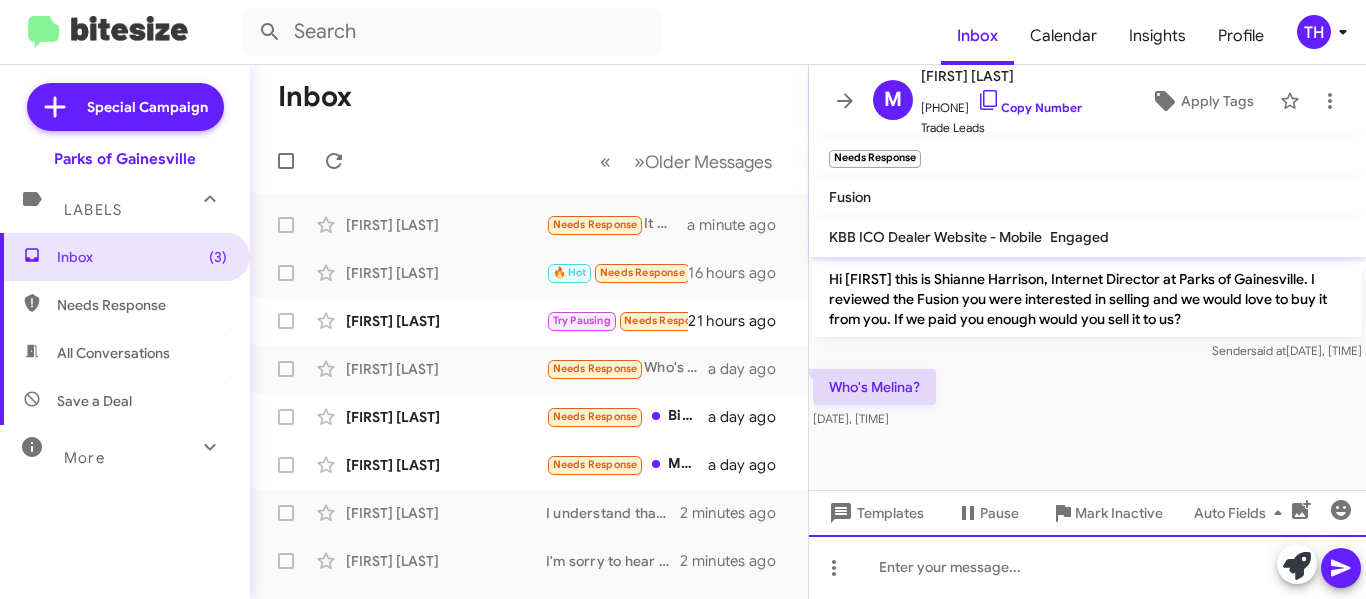 click 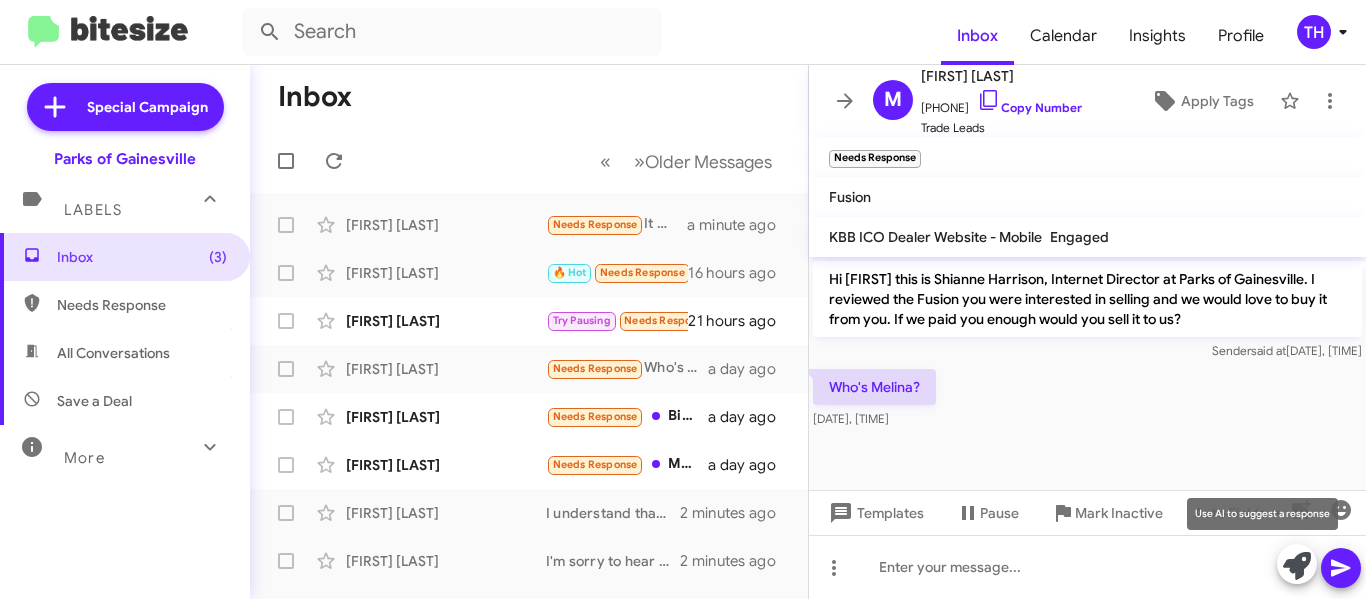 click 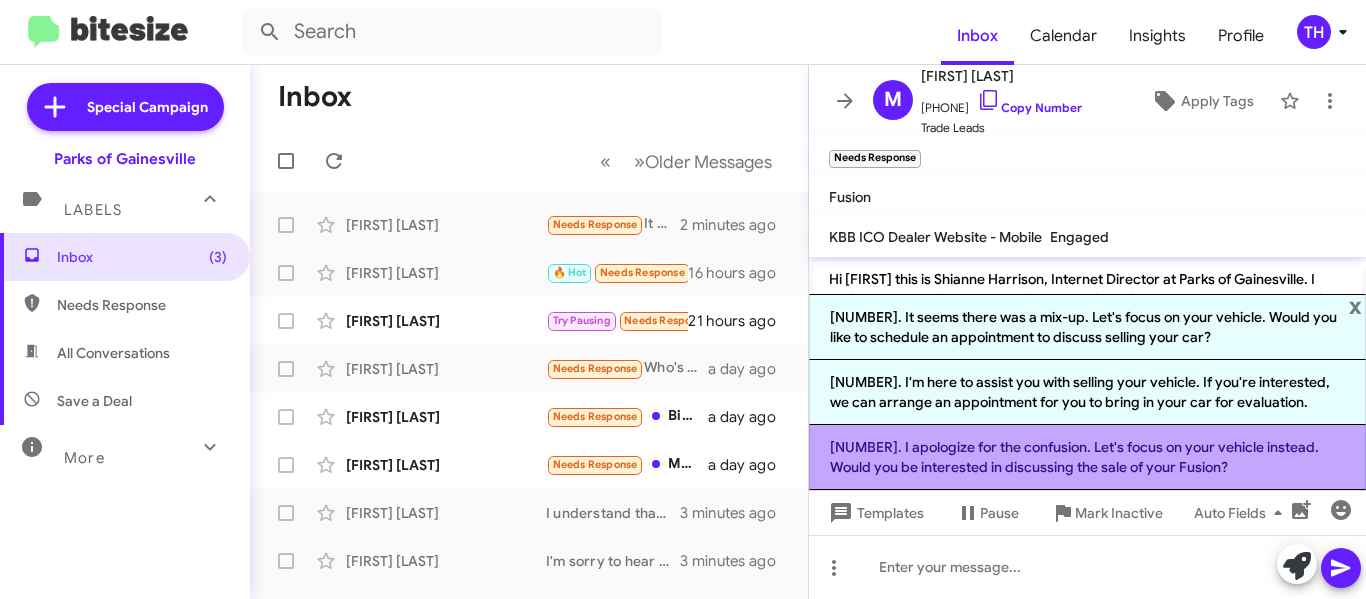 click on "[NUMBER]. I apologize for the confusion. Let's focus on your vehicle instead. Would you be interested in discussing the sale of your Fusion?" 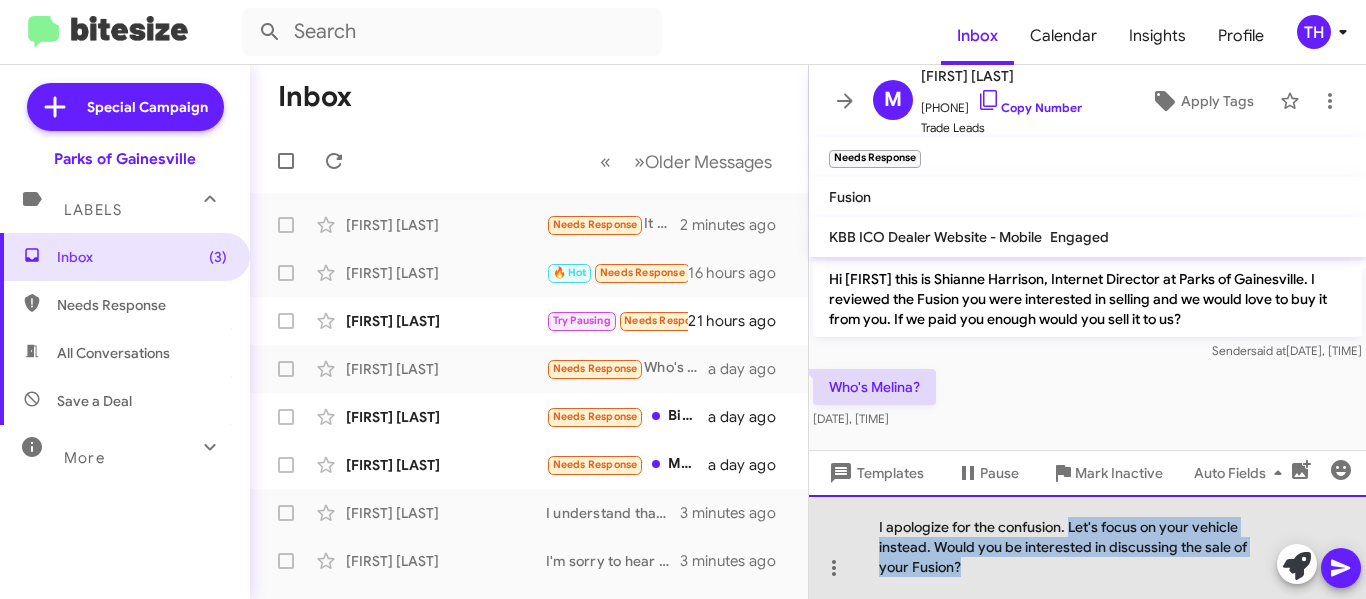 drag, startPoint x: 1071, startPoint y: 526, endPoint x: 1104, endPoint y: 565, distance: 51.088158 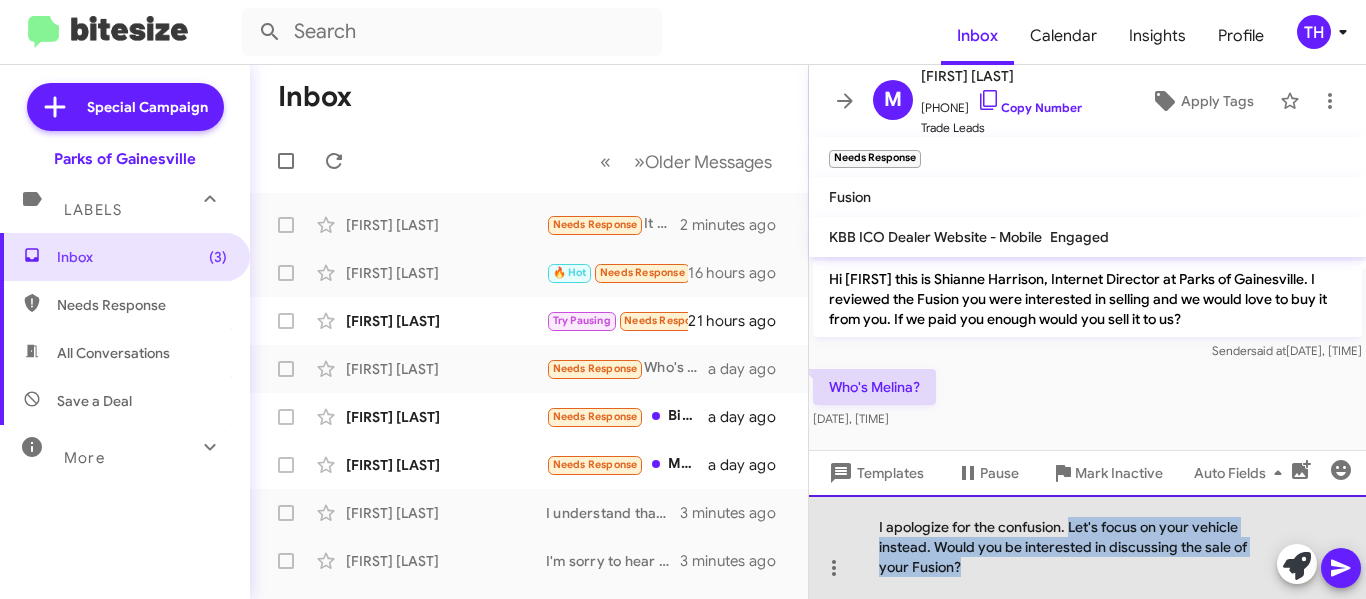 click on "I apologize for the confusion. Let's focus on your vehicle instead. Would you be interested in discussing the sale of your Fusion?" 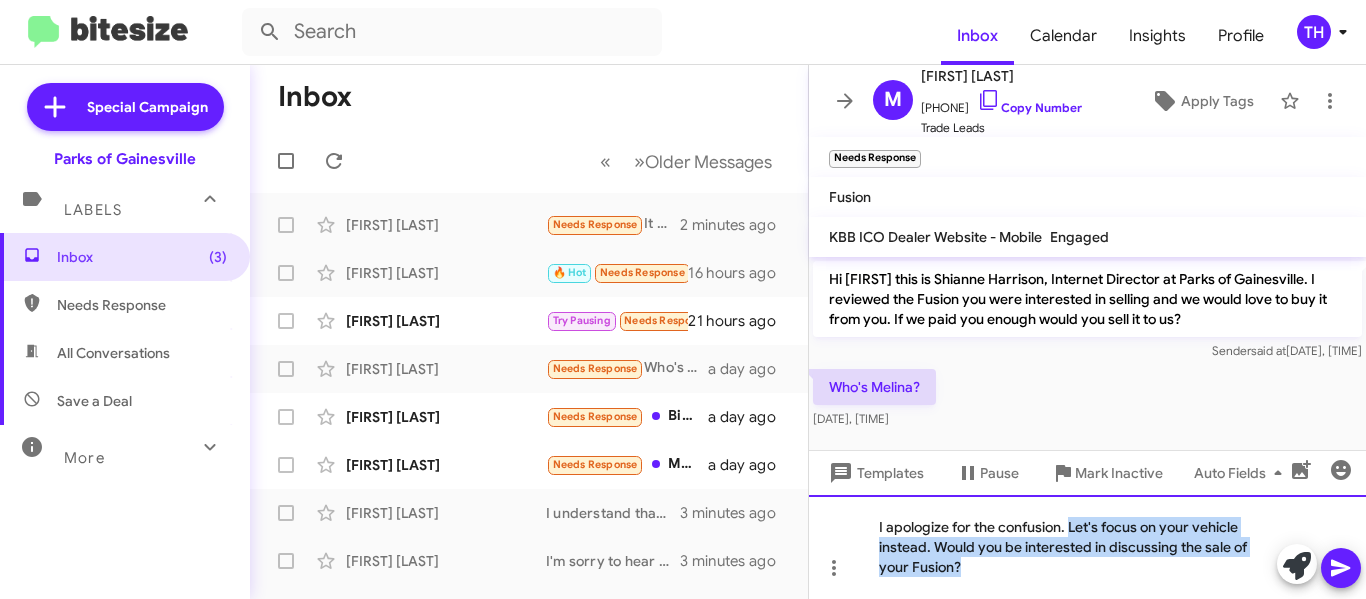 type 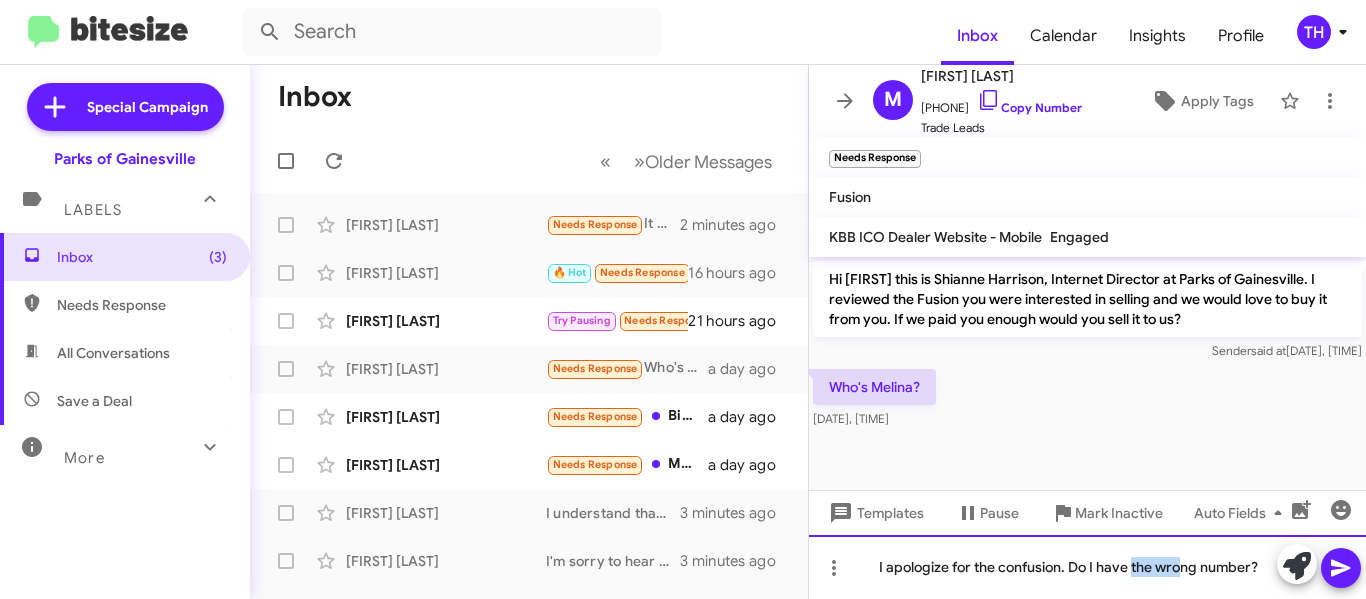 drag, startPoint x: 1166, startPoint y: 569, endPoint x: 912, endPoint y: 566, distance: 254.01772 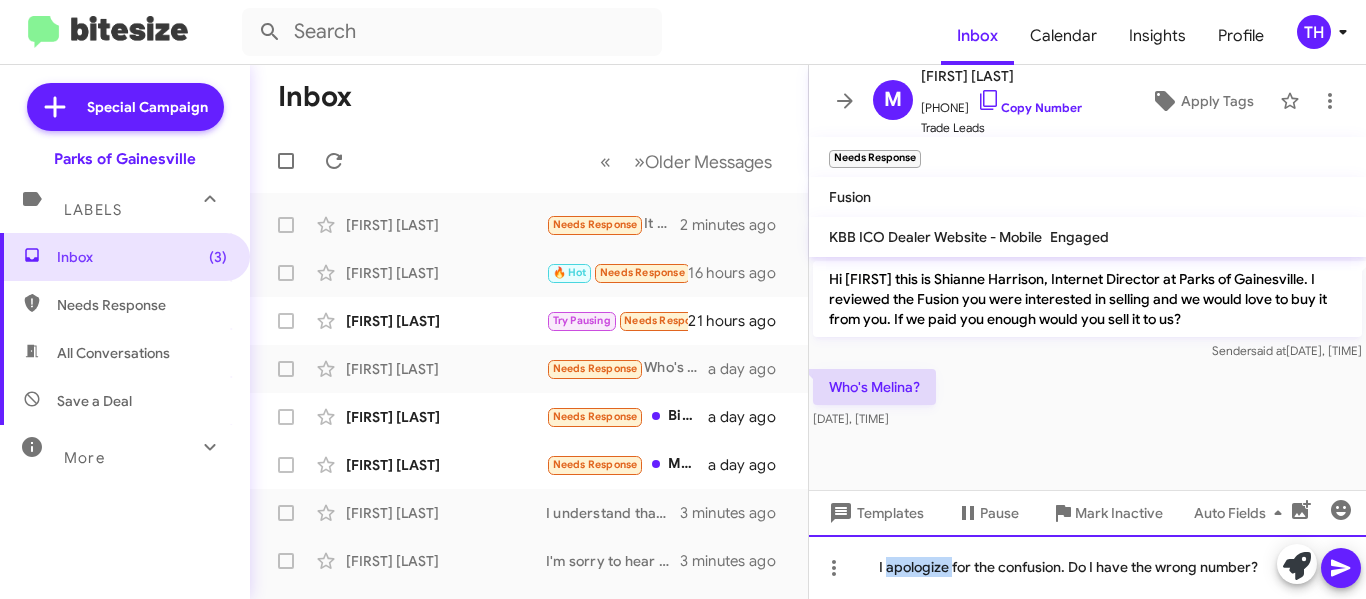 click on "I apologize for the confusion. Do I have the wrong number?" 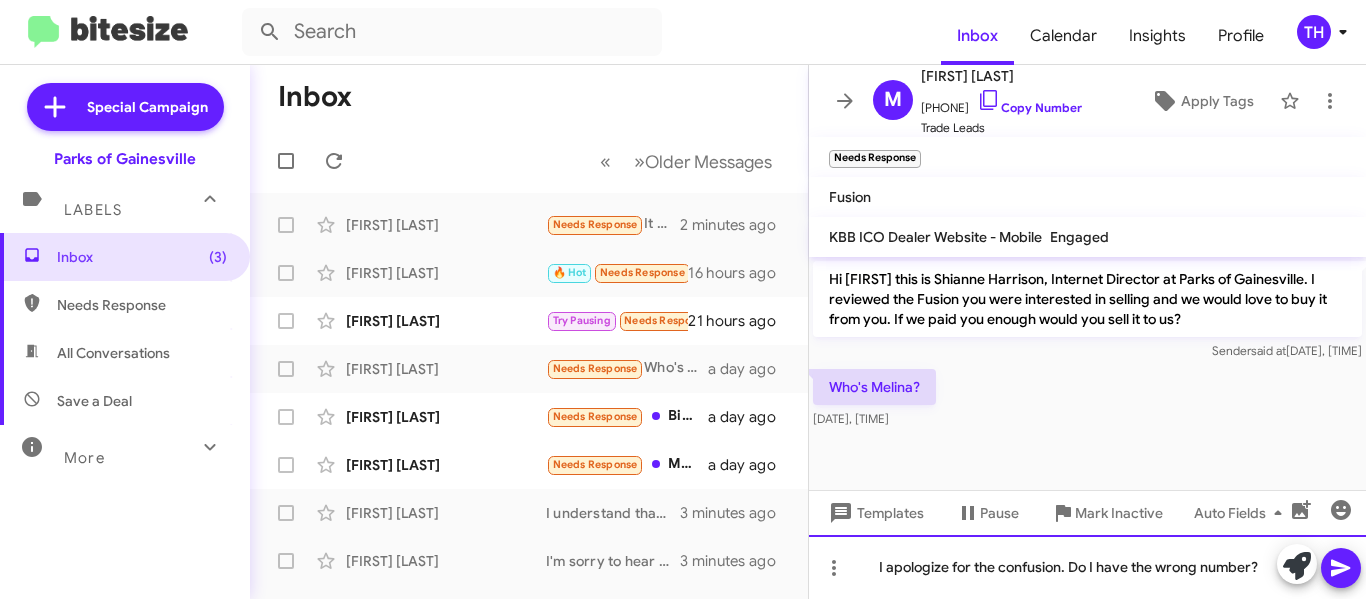 click on "I apologize for the confusion. Do I have the wrong number?" 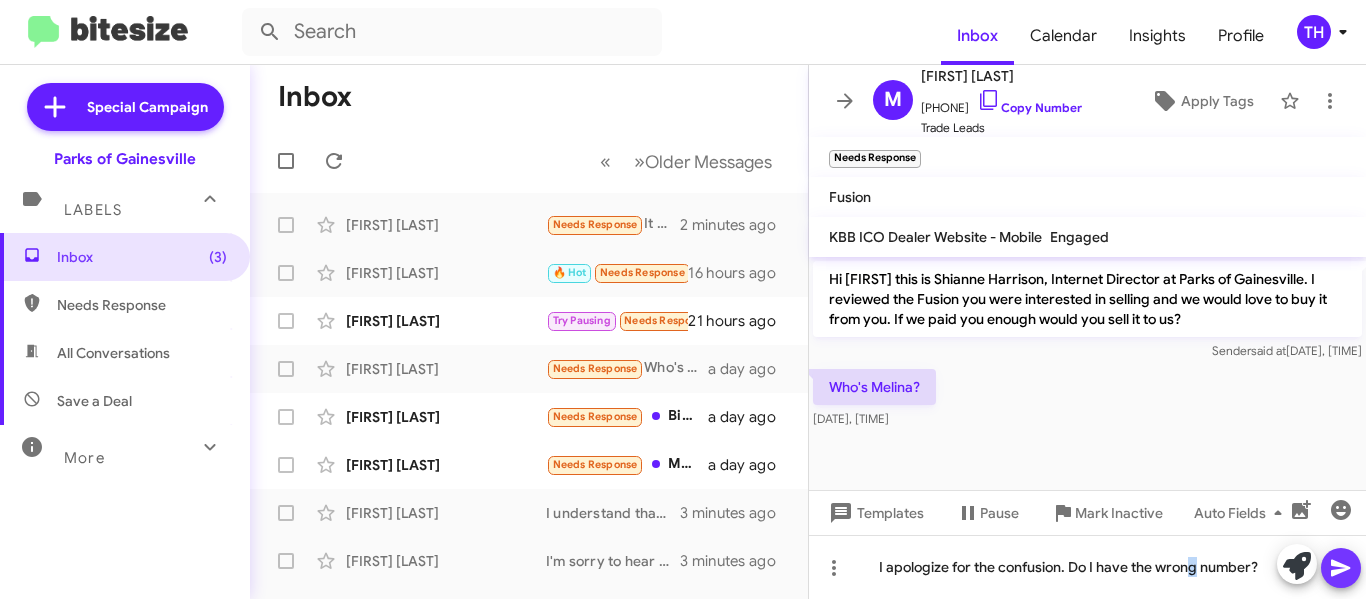 click 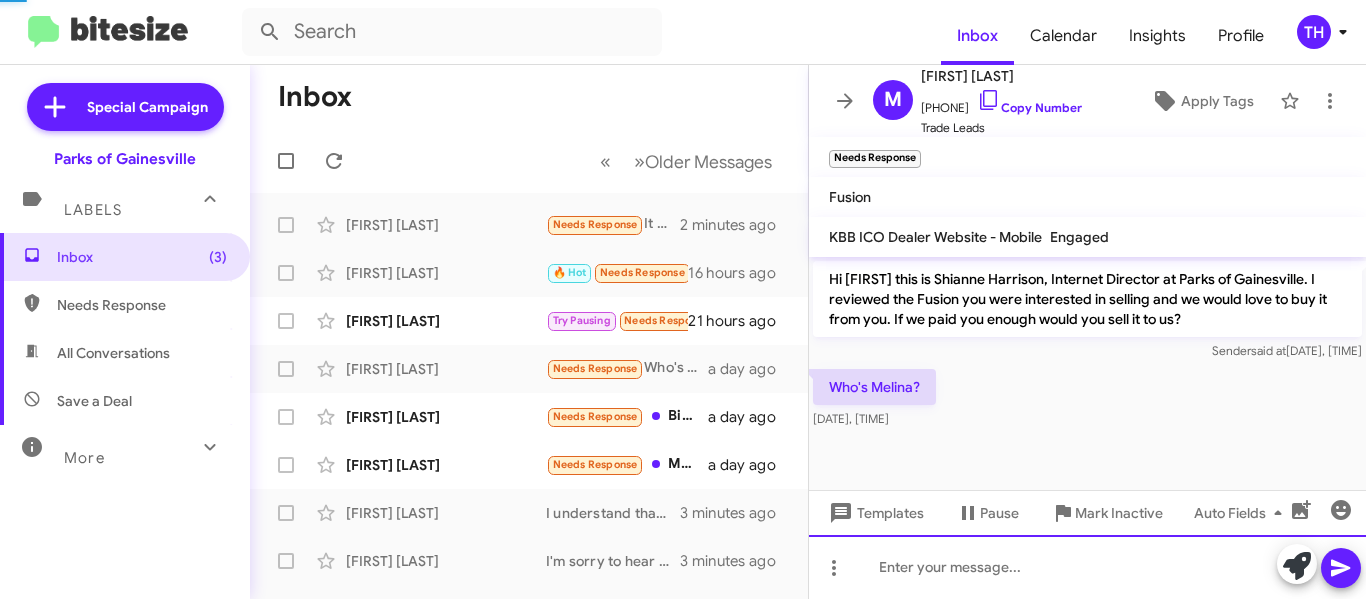 scroll, scrollTop: 31, scrollLeft: 0, axis: vertical 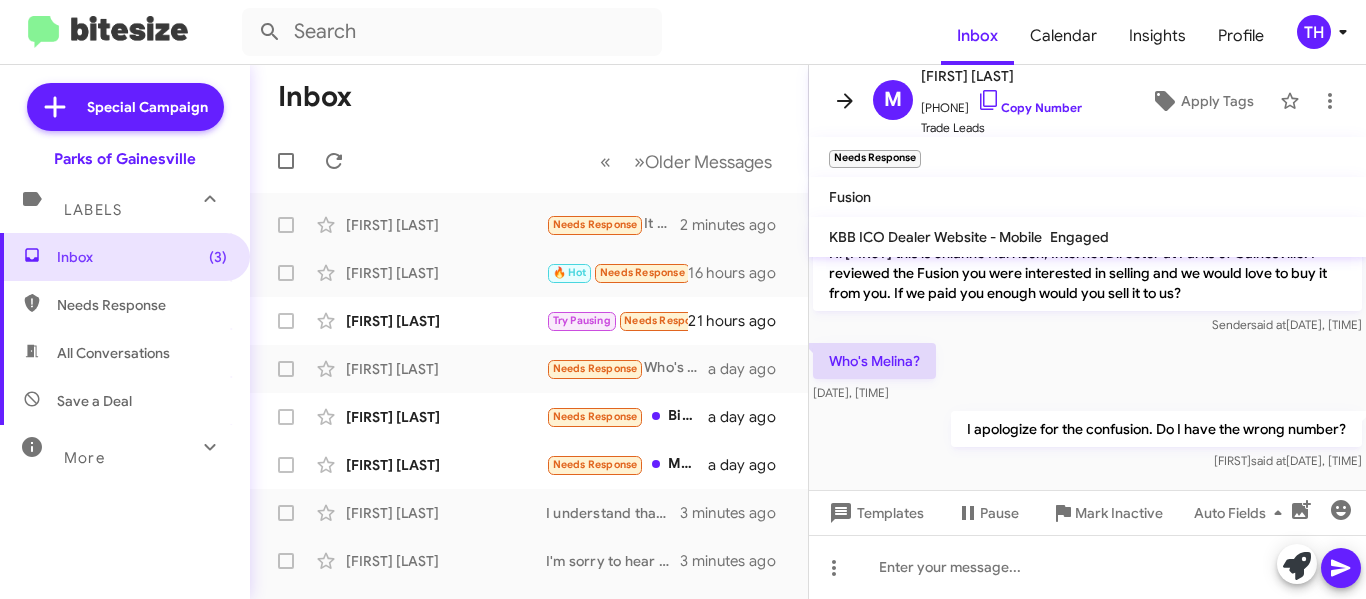 click 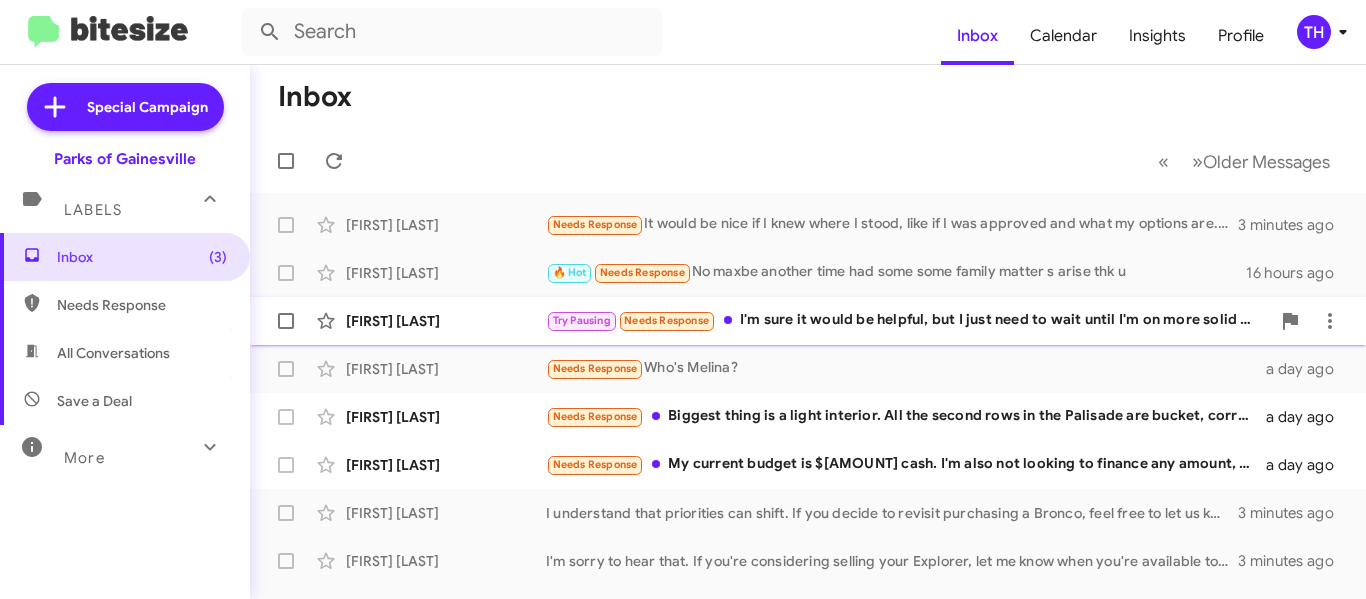 click on "[FIRST] [LAST]" 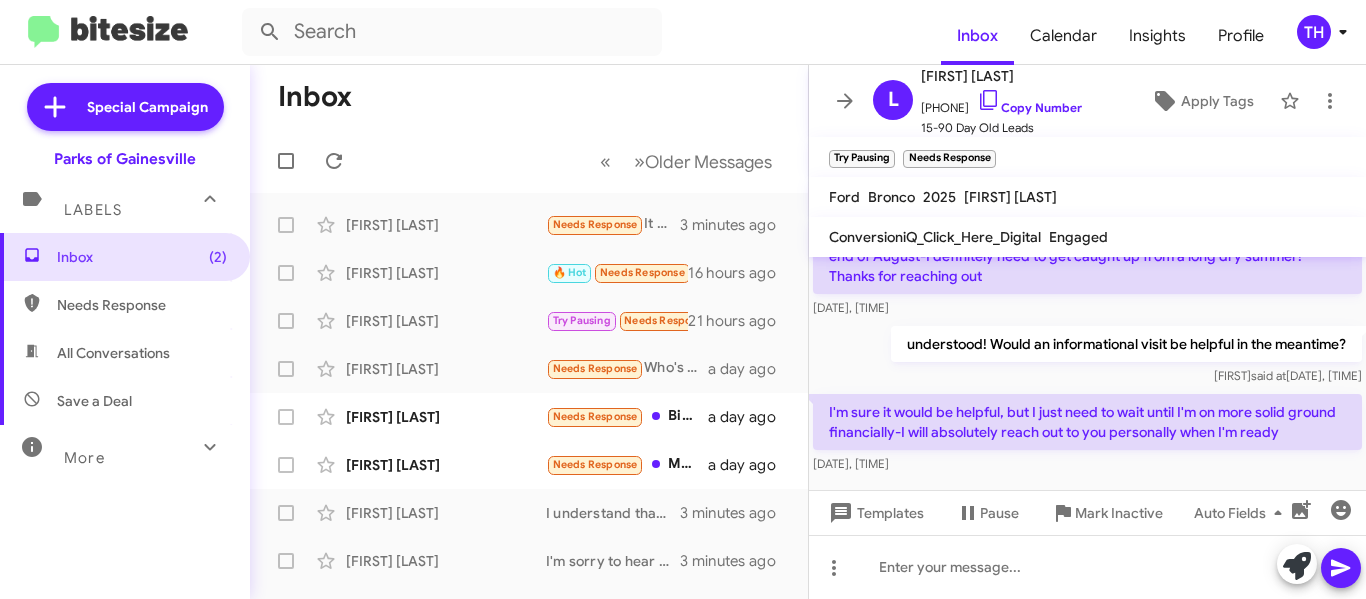 scroll, scrollTop: 145, scrollLeft: 0, axis: vertical 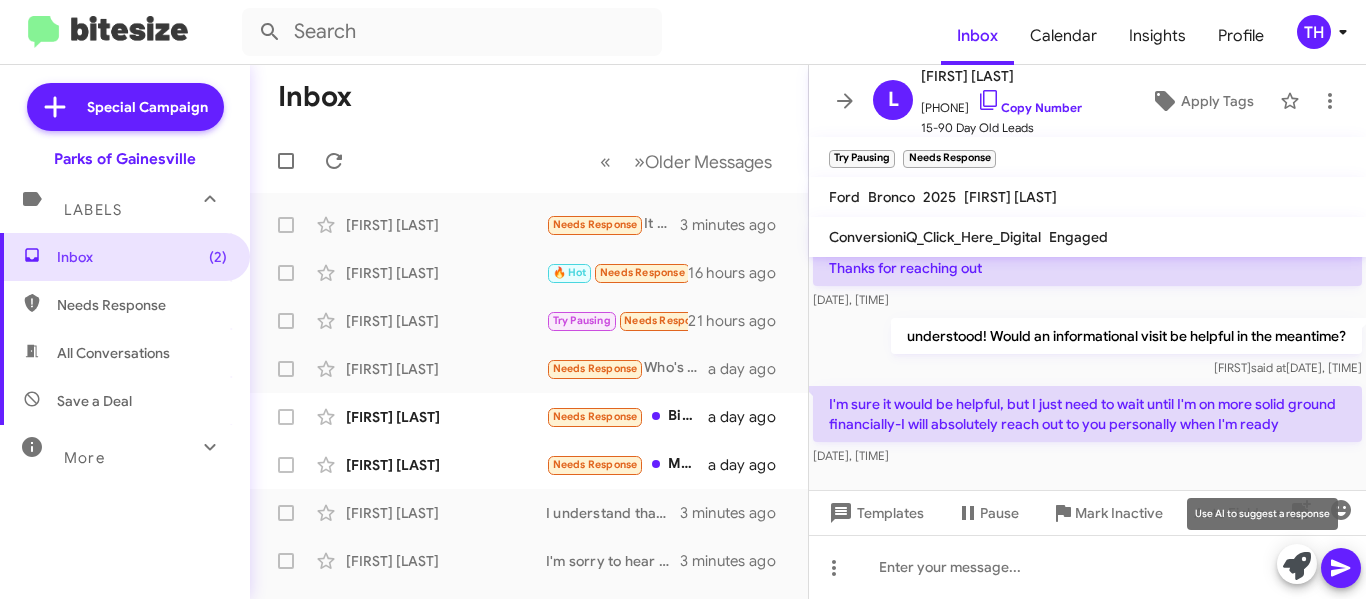 click 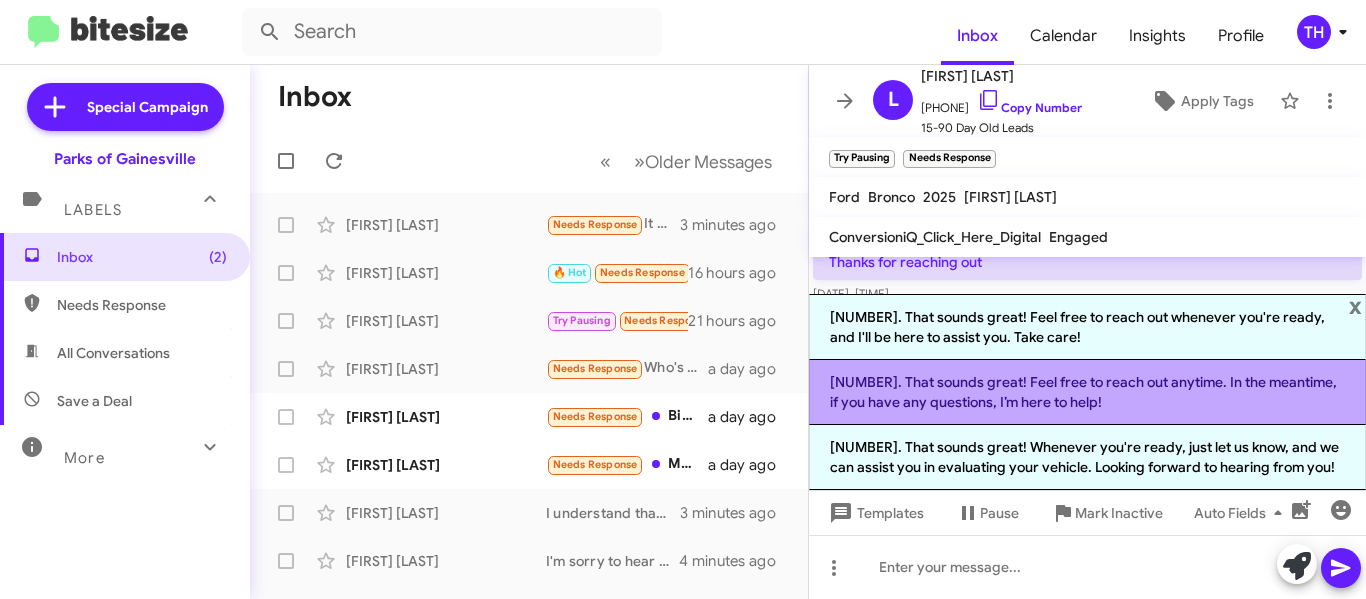 click on "[NUMBER]. That sounds great! Feel free to reach out anytime. In the meantime, if you have any questions, I’m here to help!" 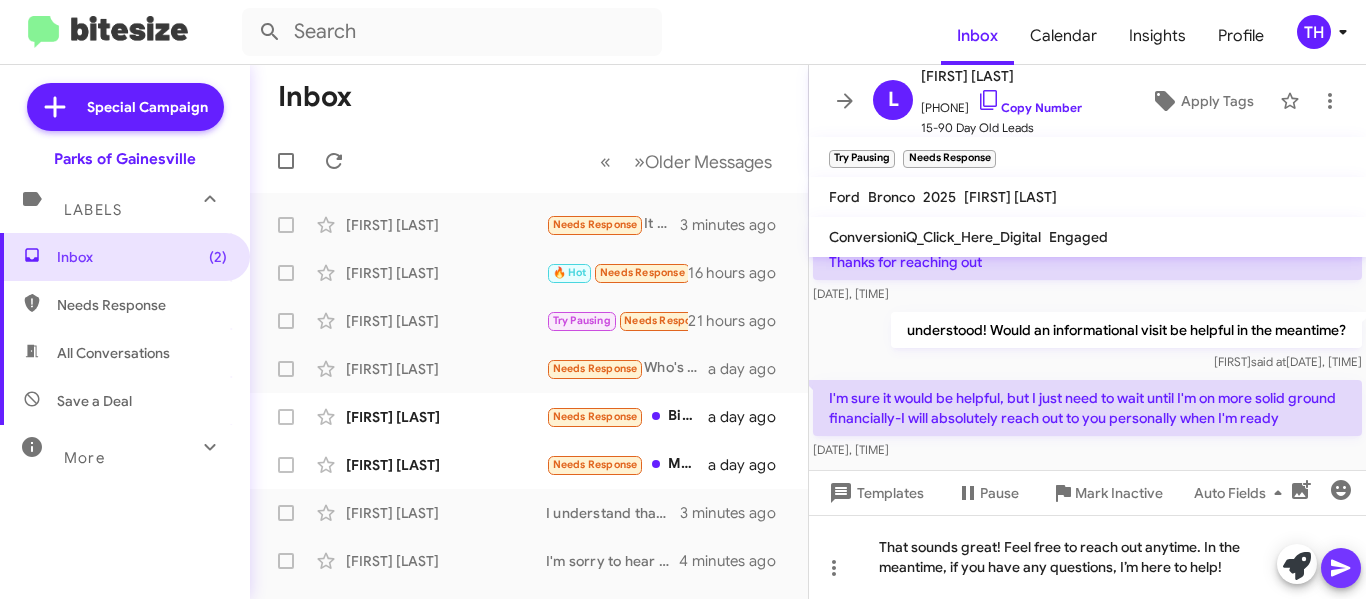 click 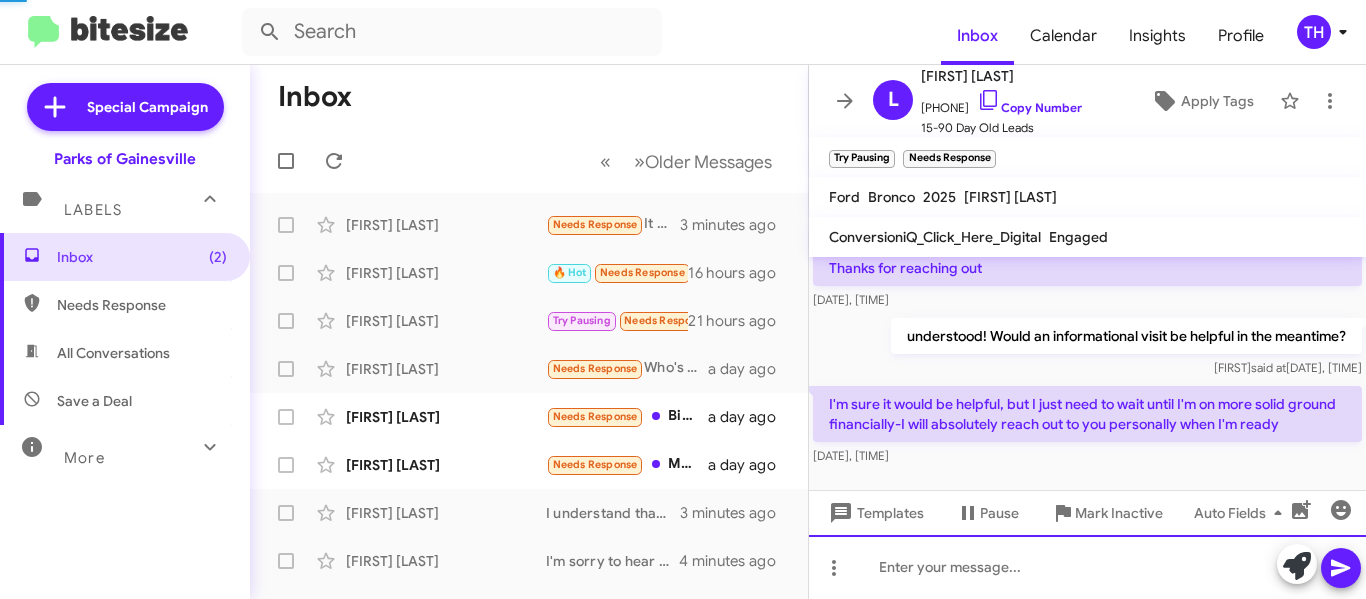 scroll, scrollTop: 0, scrollLeft: 0, axis: both 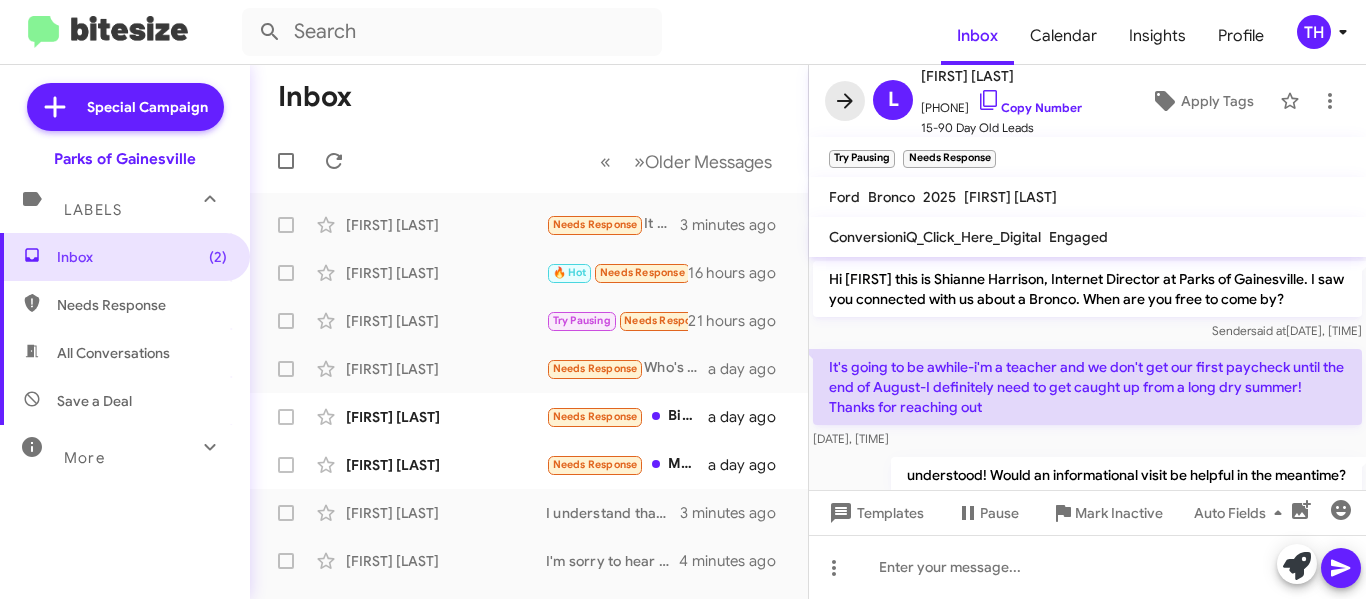 click 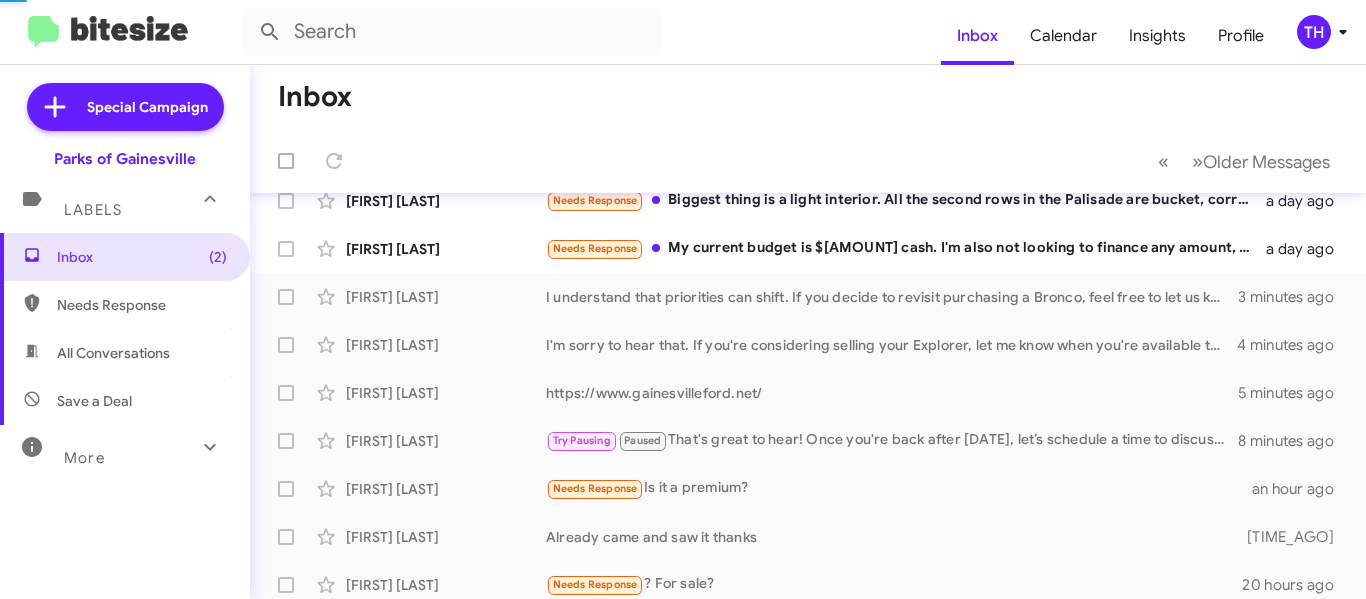 scroll, scrollTop: 0, scrollLeft: 0, axis: both 